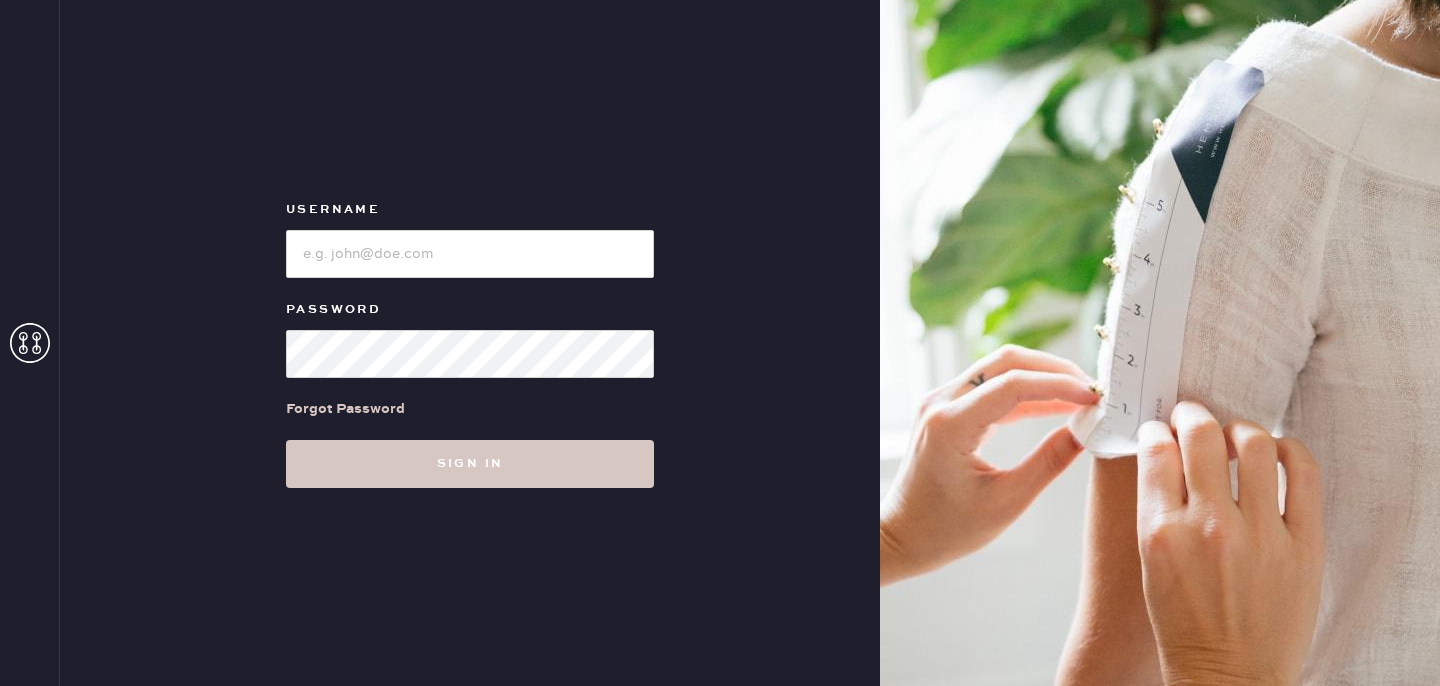 scroll, scrollTop: 0, scrollLeft: 0, axis: both 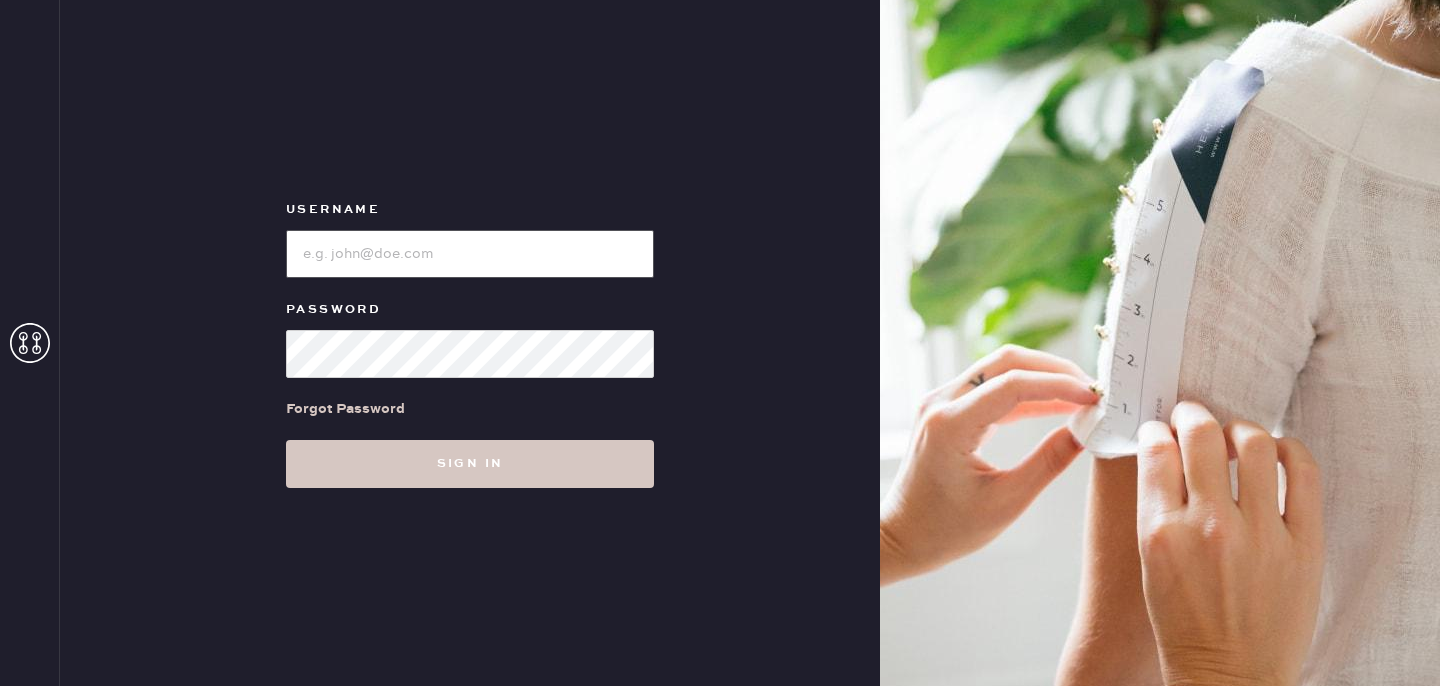 click at bounding box center [470, 254] 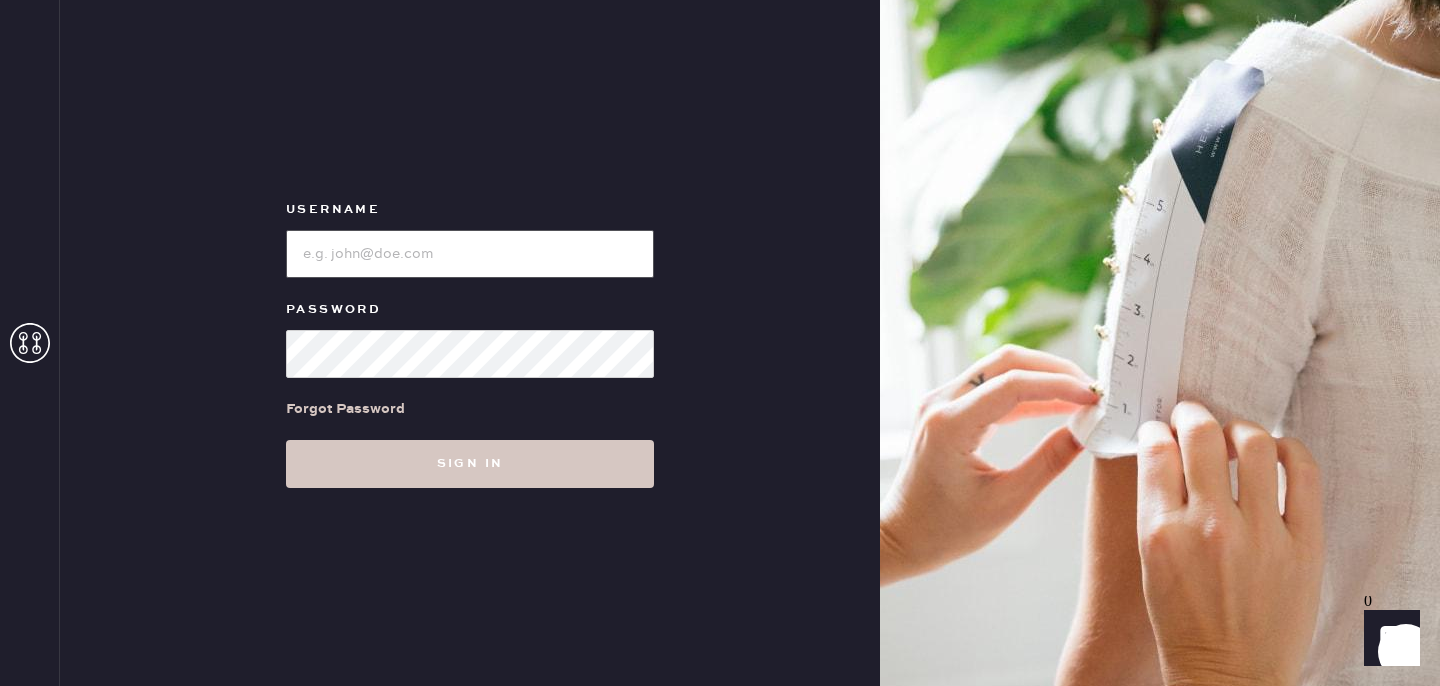 type on "reformationsantamonica" 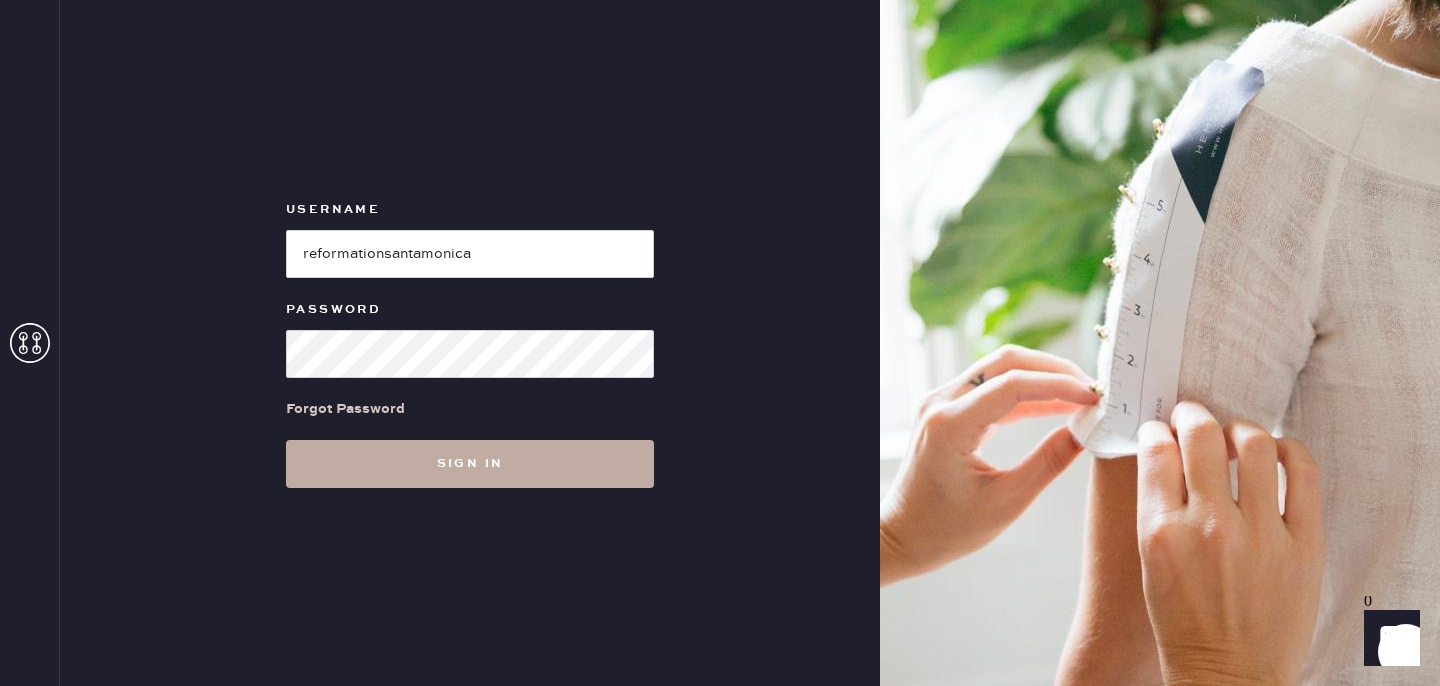 click on "Sign in" at bounding box center [470, 464] 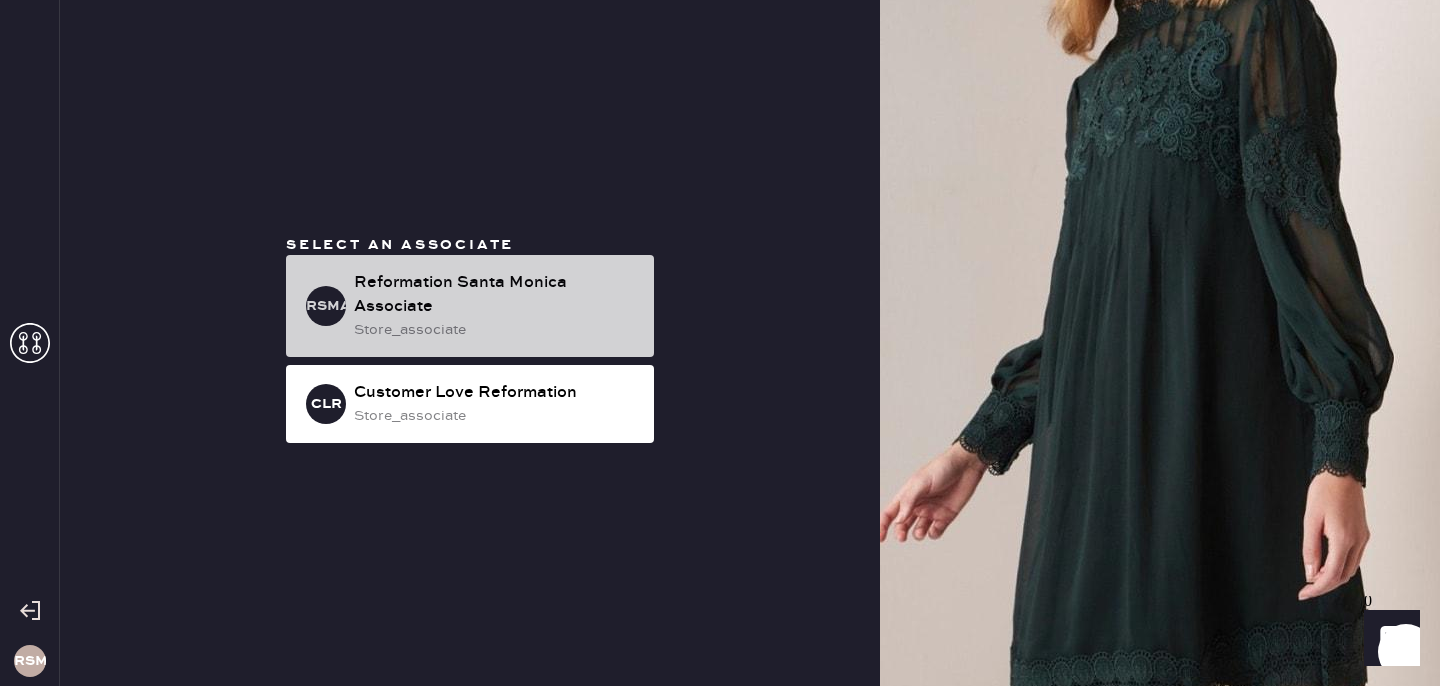 click on "Reformation Santa Monica Associate" at bounding box center (496, 295) 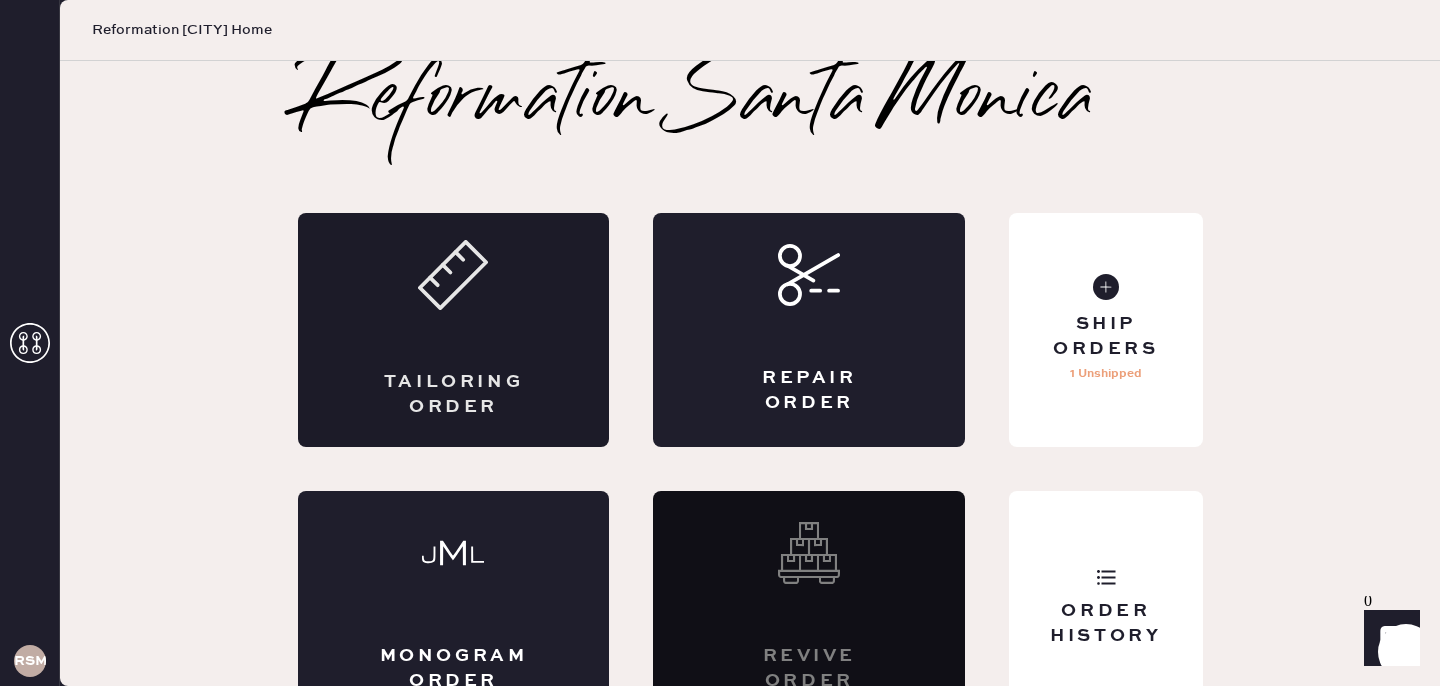 click on "Tailoring Order" at bounding box center [454, 330] 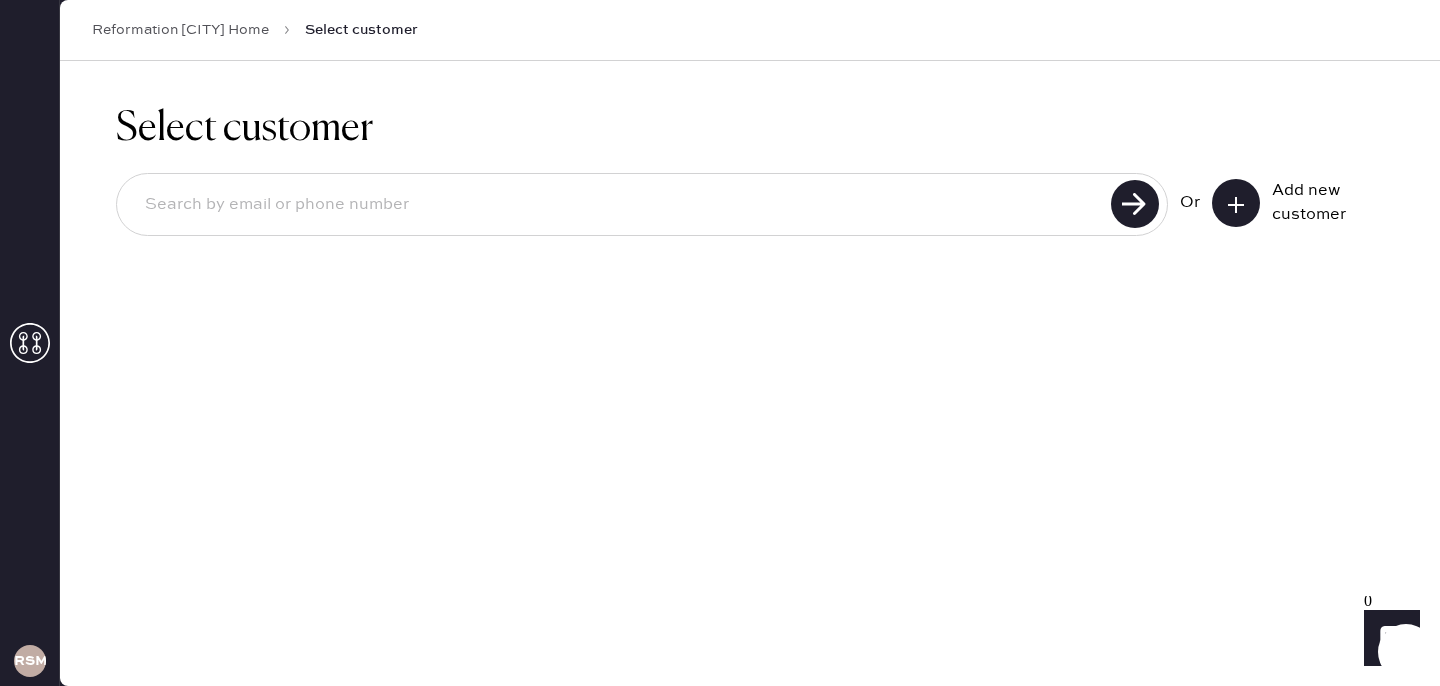 click 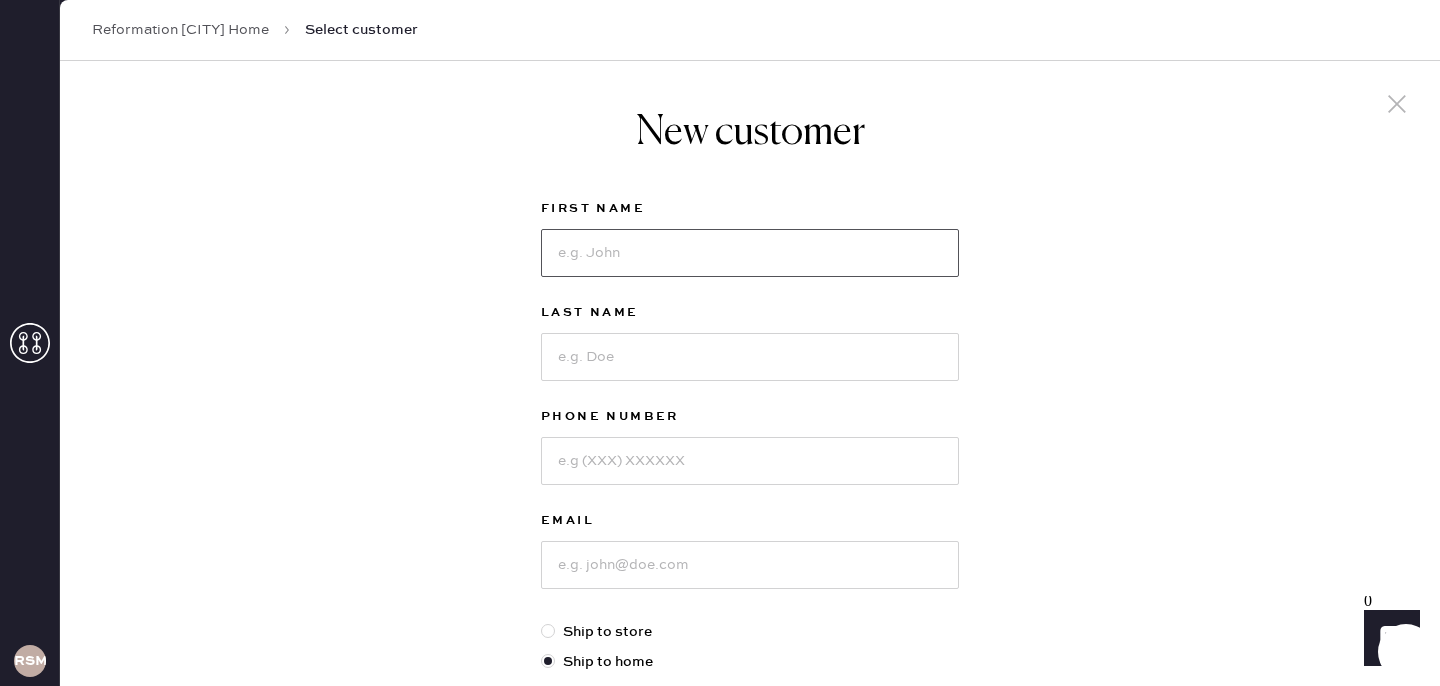 click at bounding box center (750, 253) 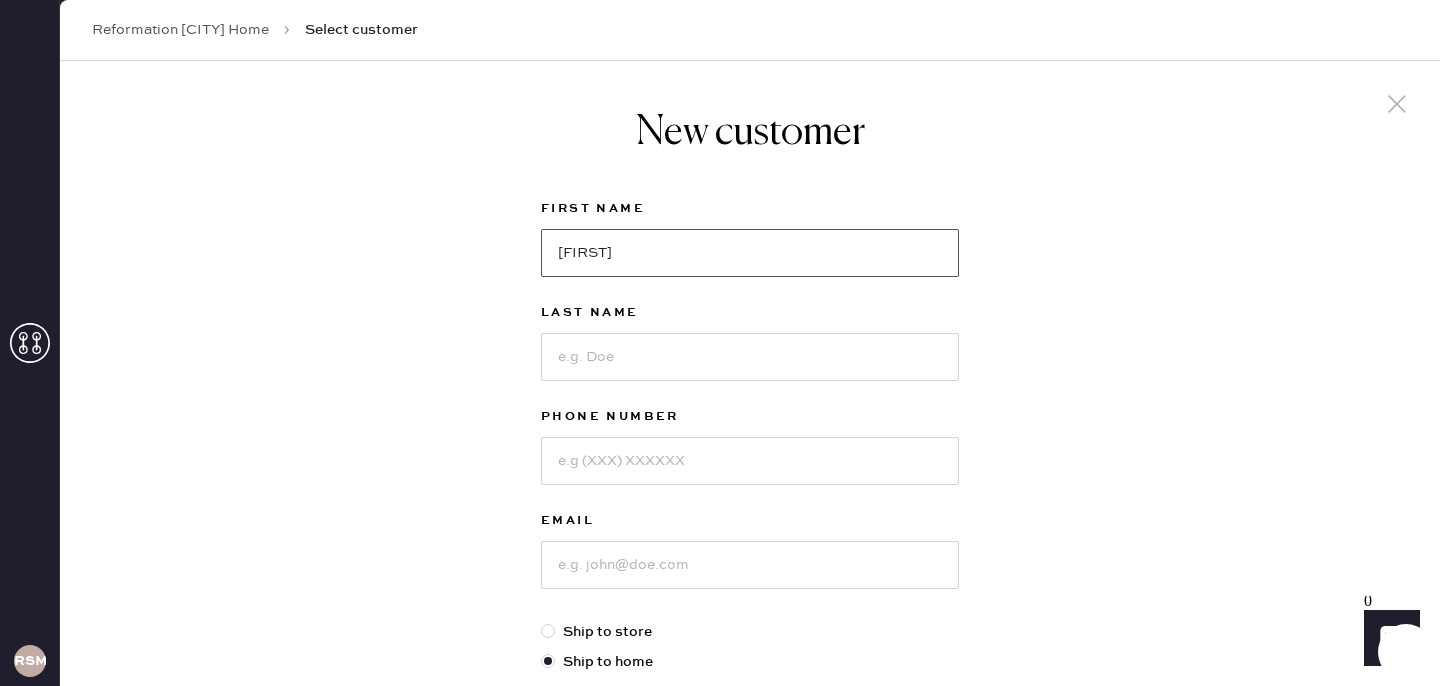 type on "Camberlyn" 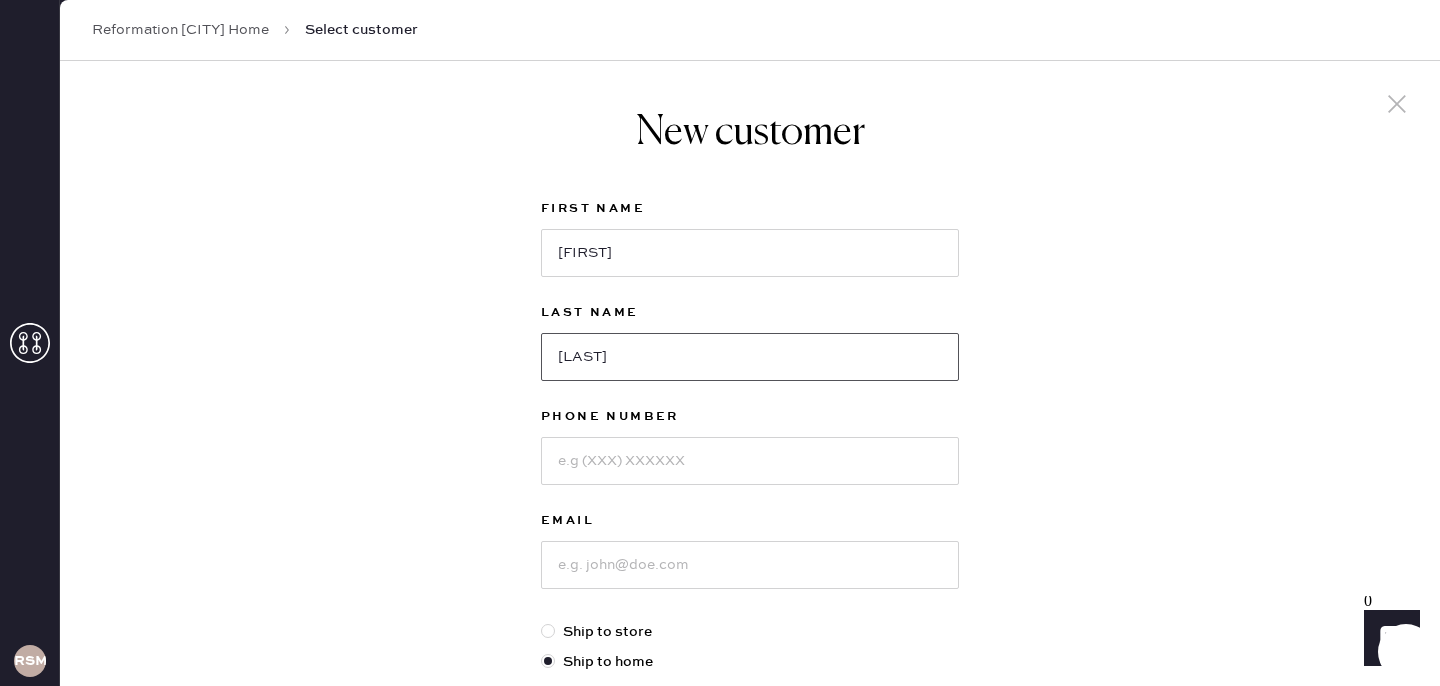 type on "Sparks" 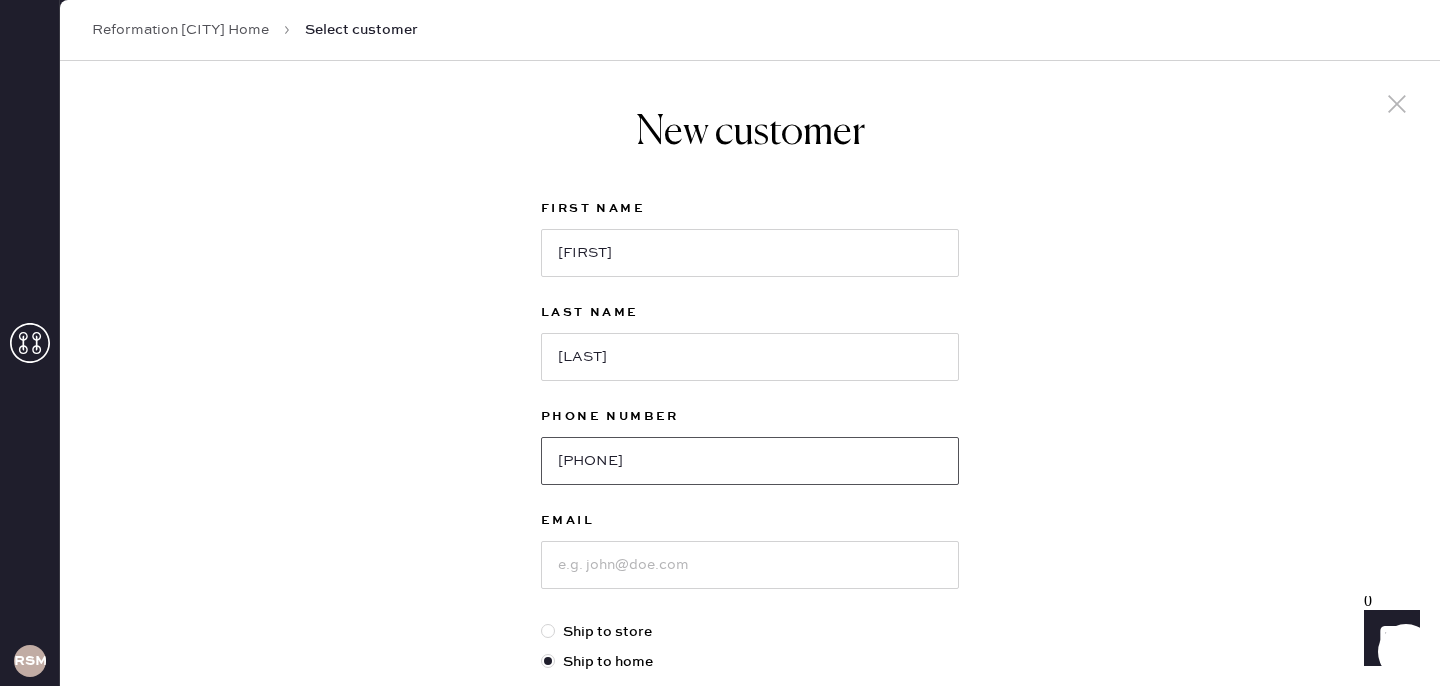 type on "7863429653" 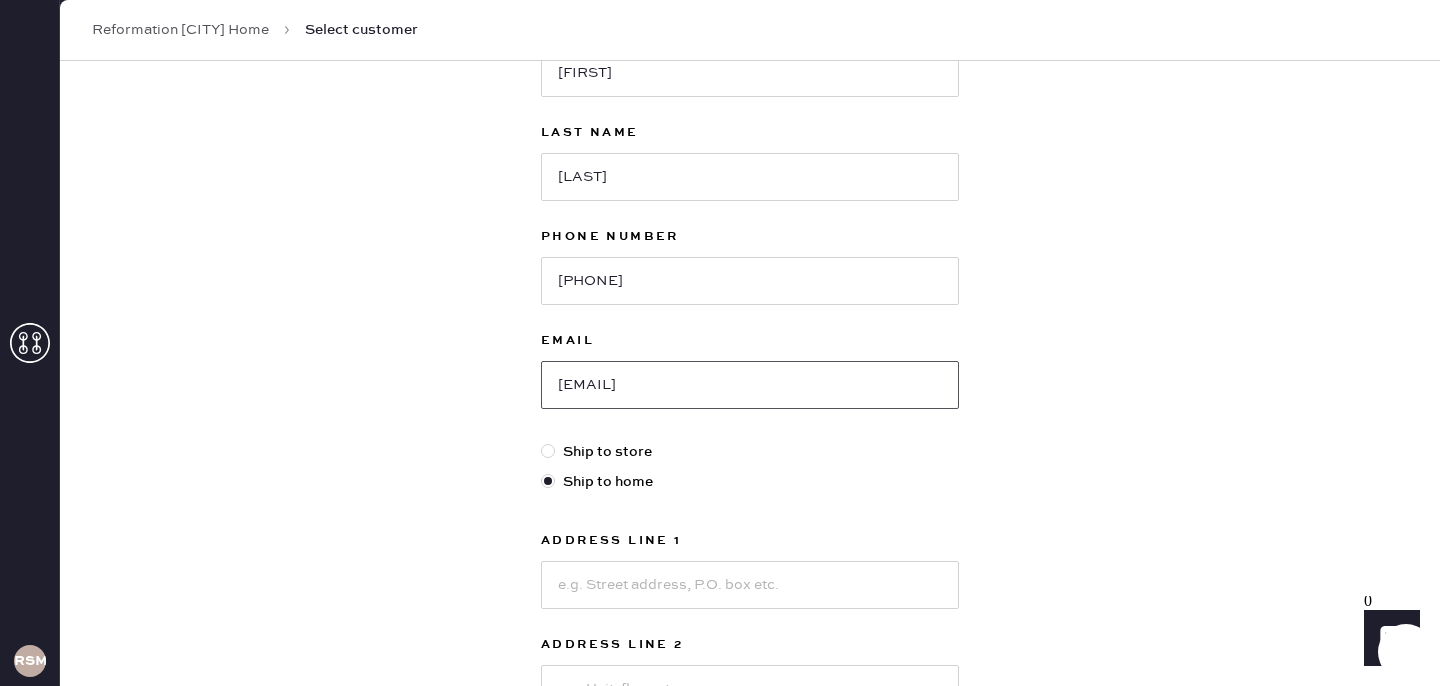 scroll, scrollTop: 252, scrollLeft: 0, axis: vertical 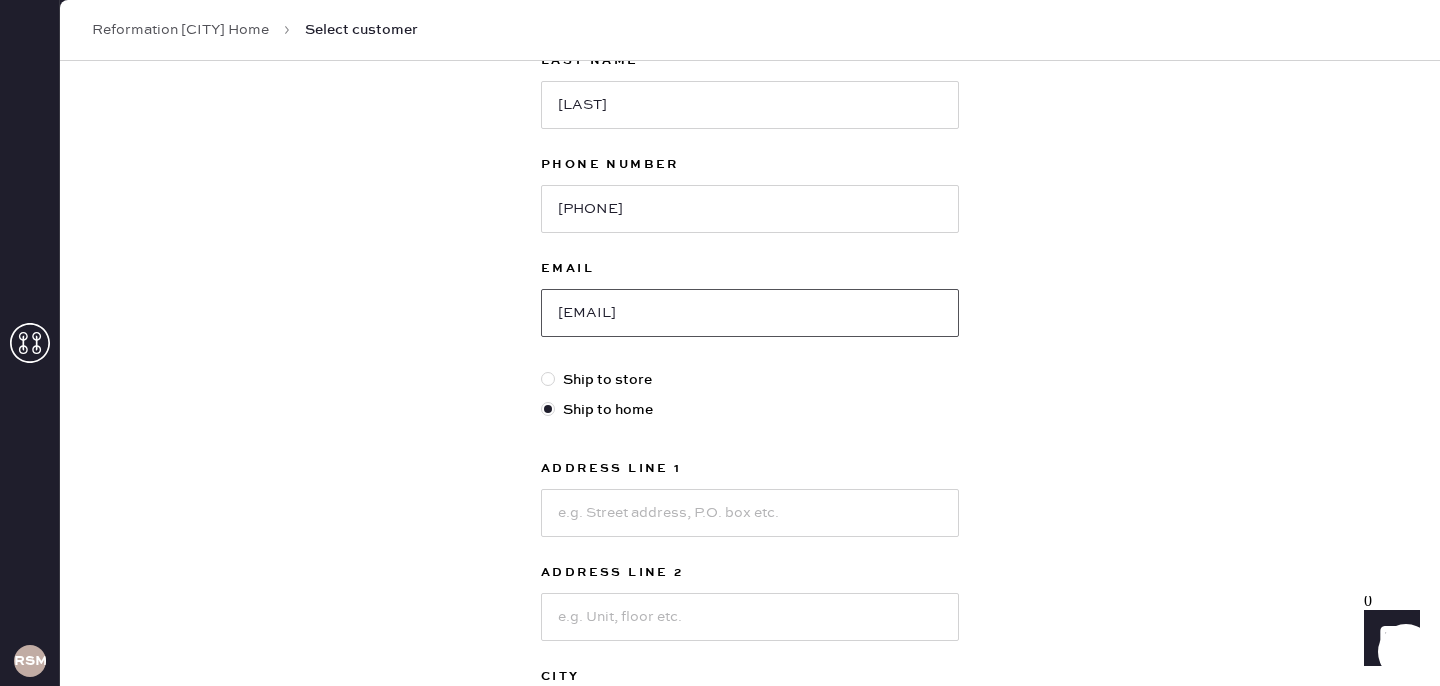 type on "camberlynsparks@gmail.com" 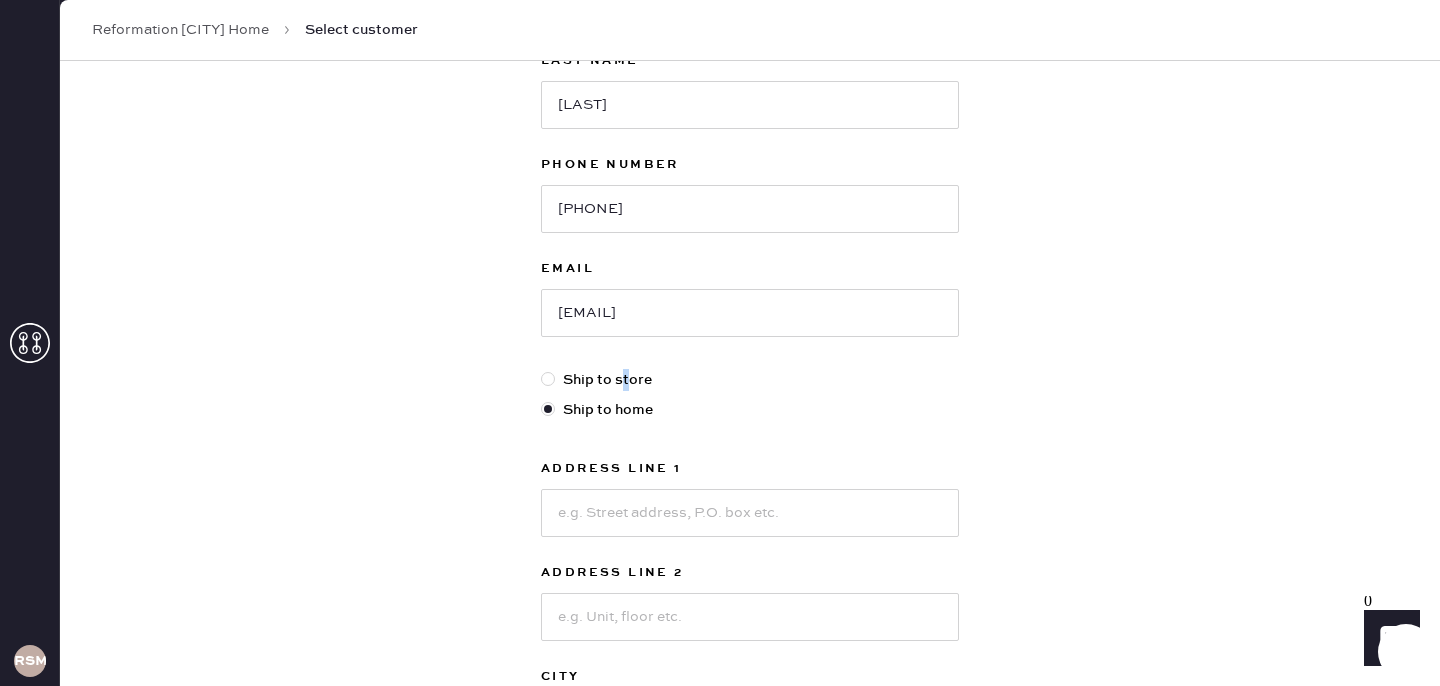 click on "Ship to store" at bounding box center (750, 380) 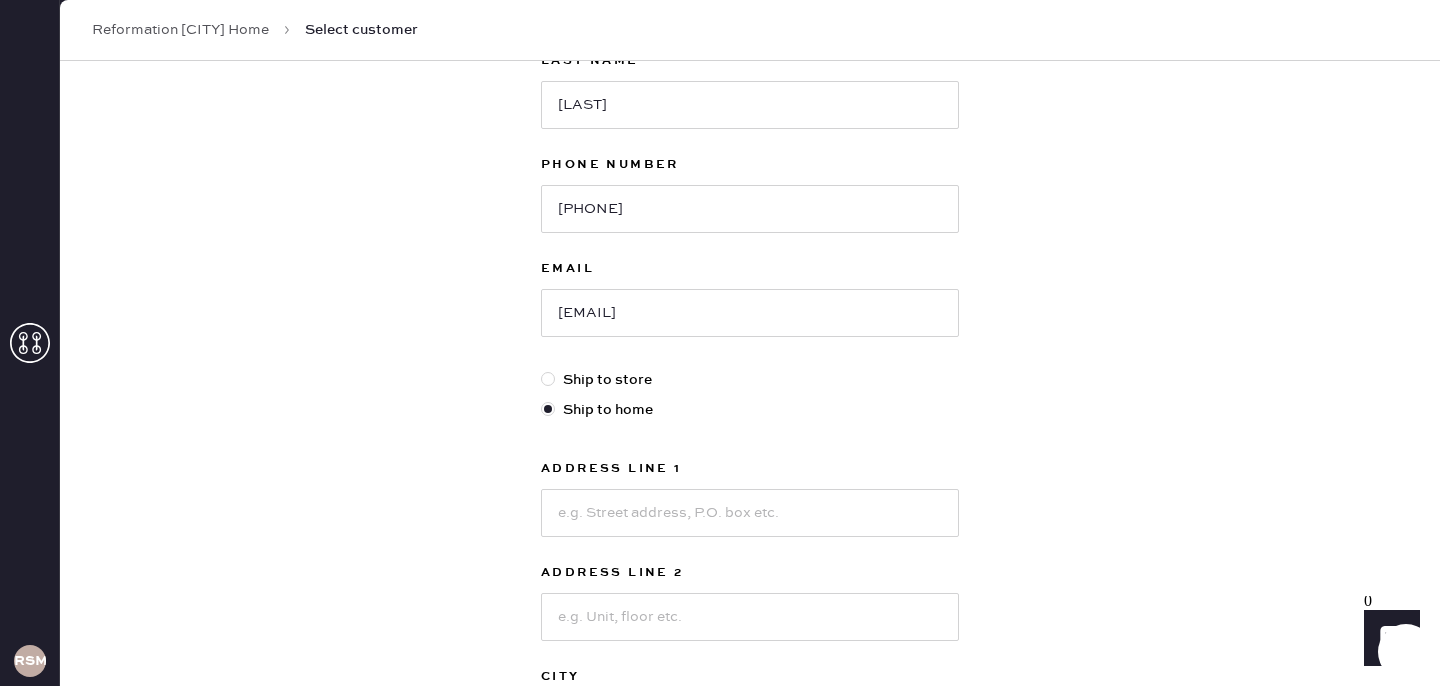 click at bounding box center (548, 379) 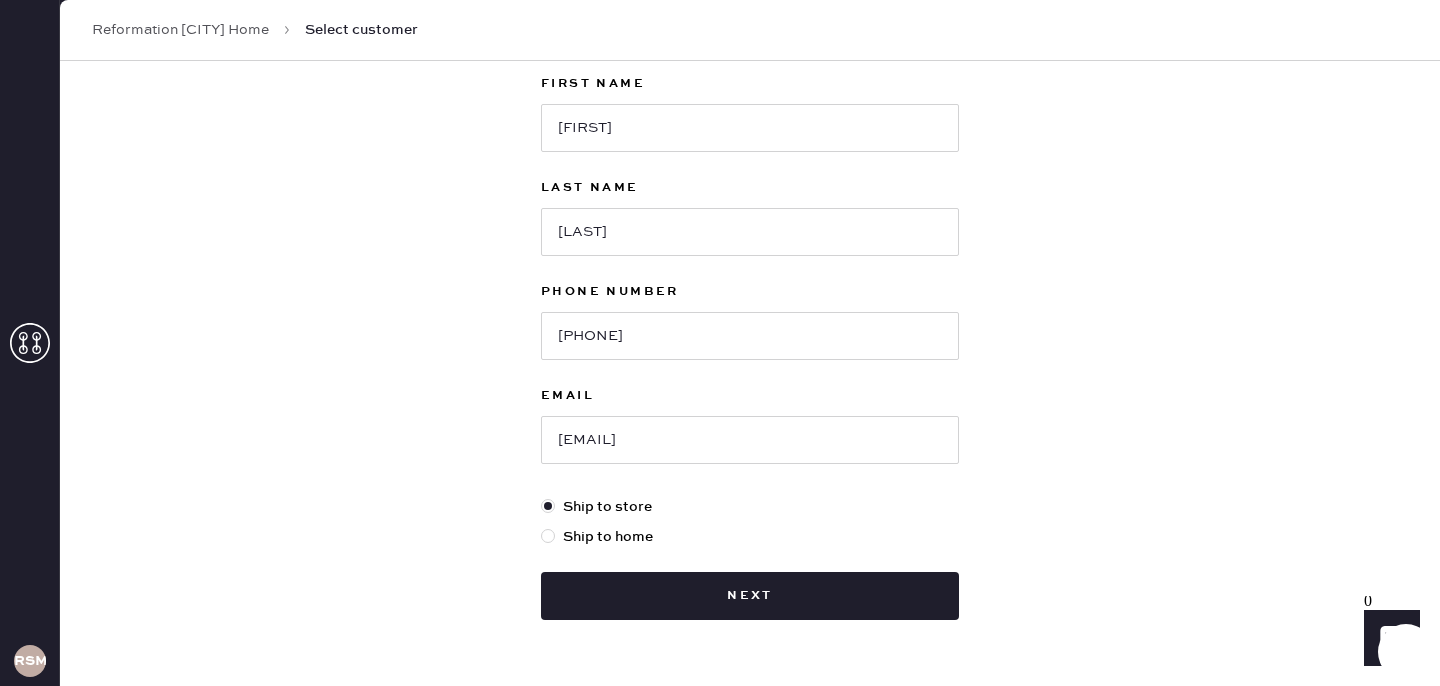 scroll, scrollTop: 128, scrollLeft: 0, axis: vertical 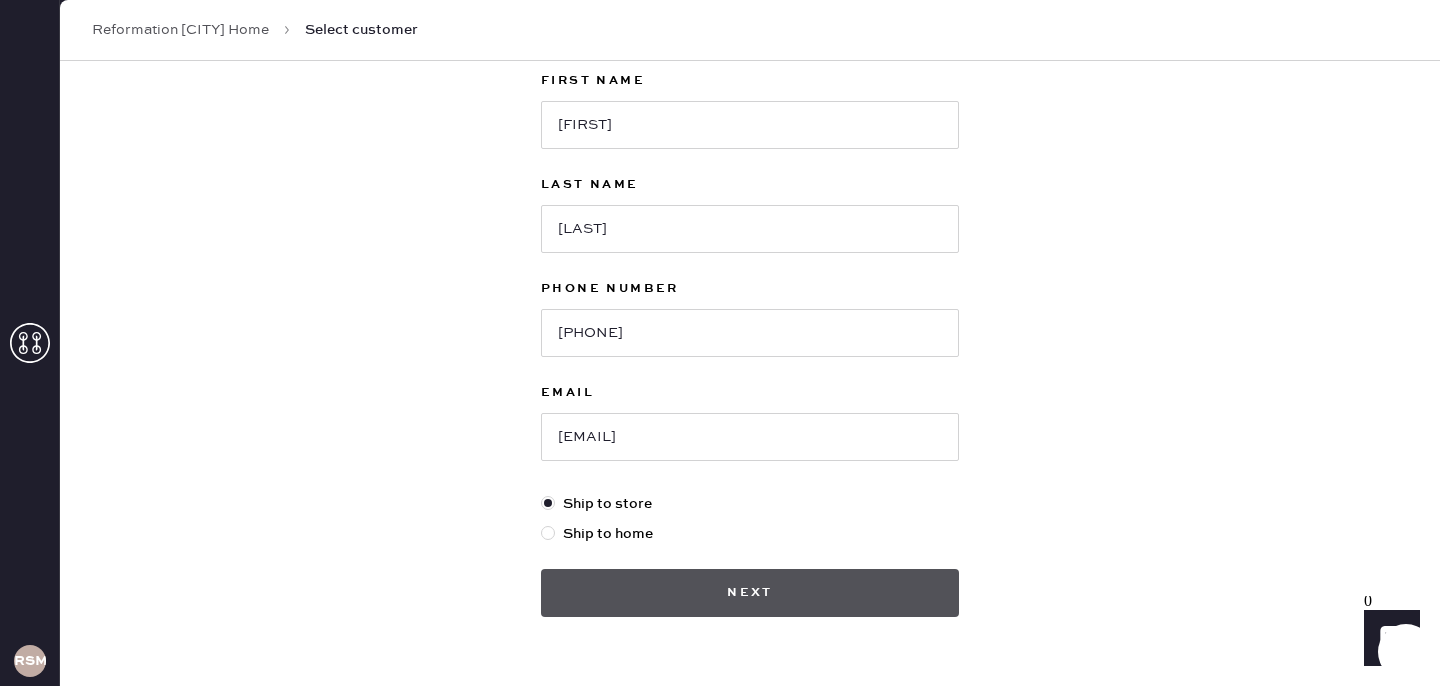 click on "Next" at bounding box center (750, 593) 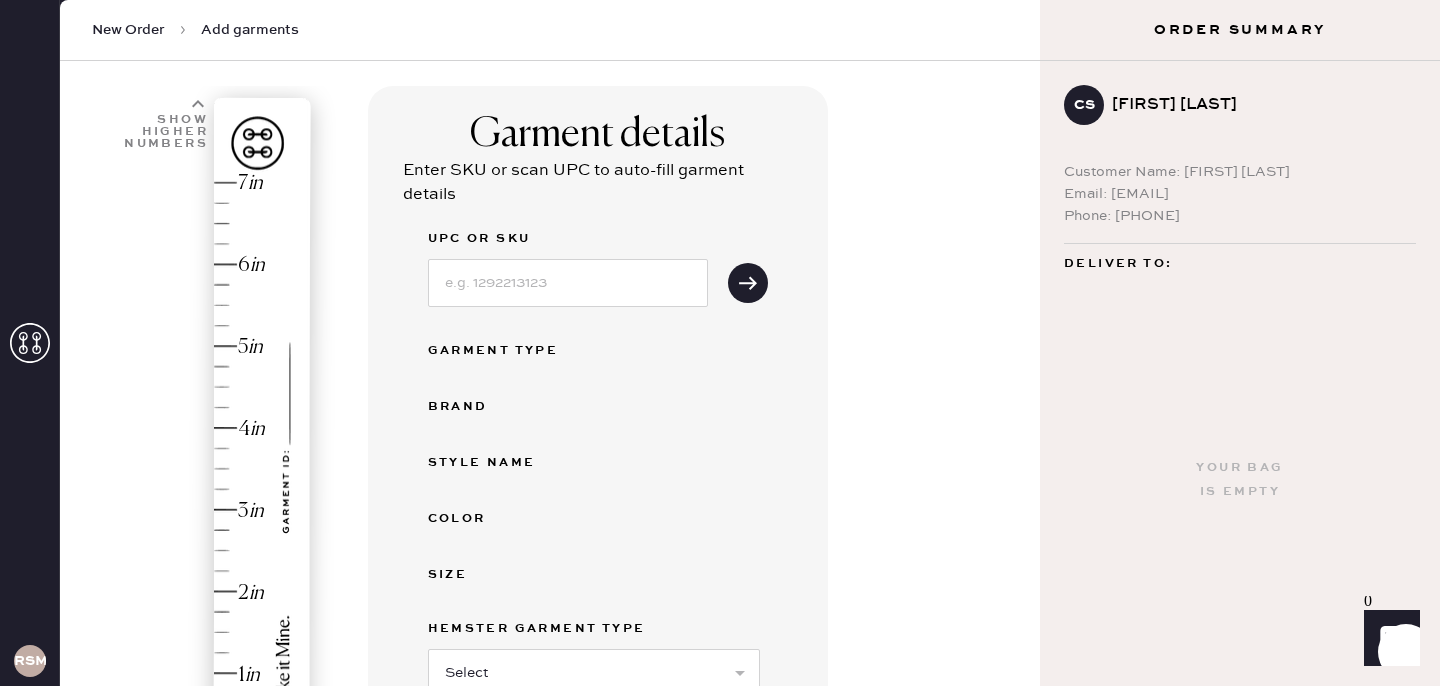 scroll, scrollTop: 132, scrollLeft: 0, axis: vertical 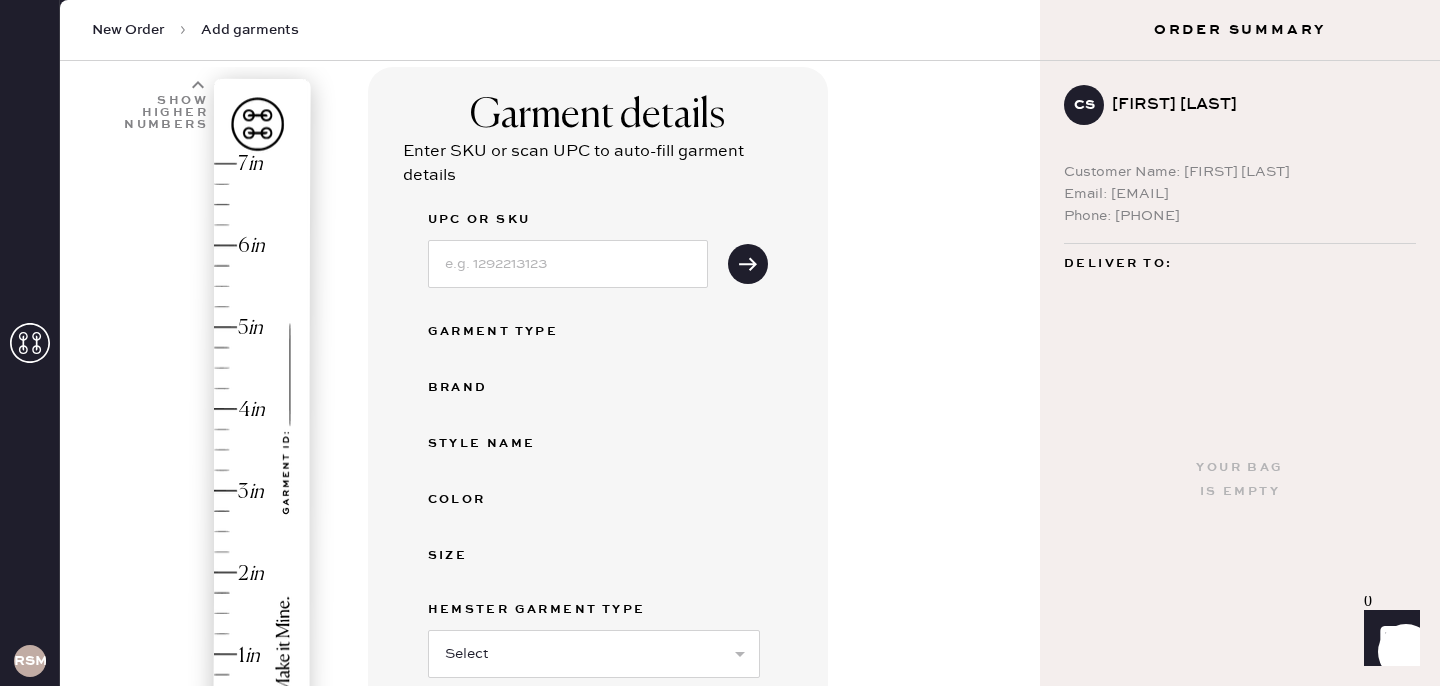 click on "Hem here!" at bounding box center [206, 450] 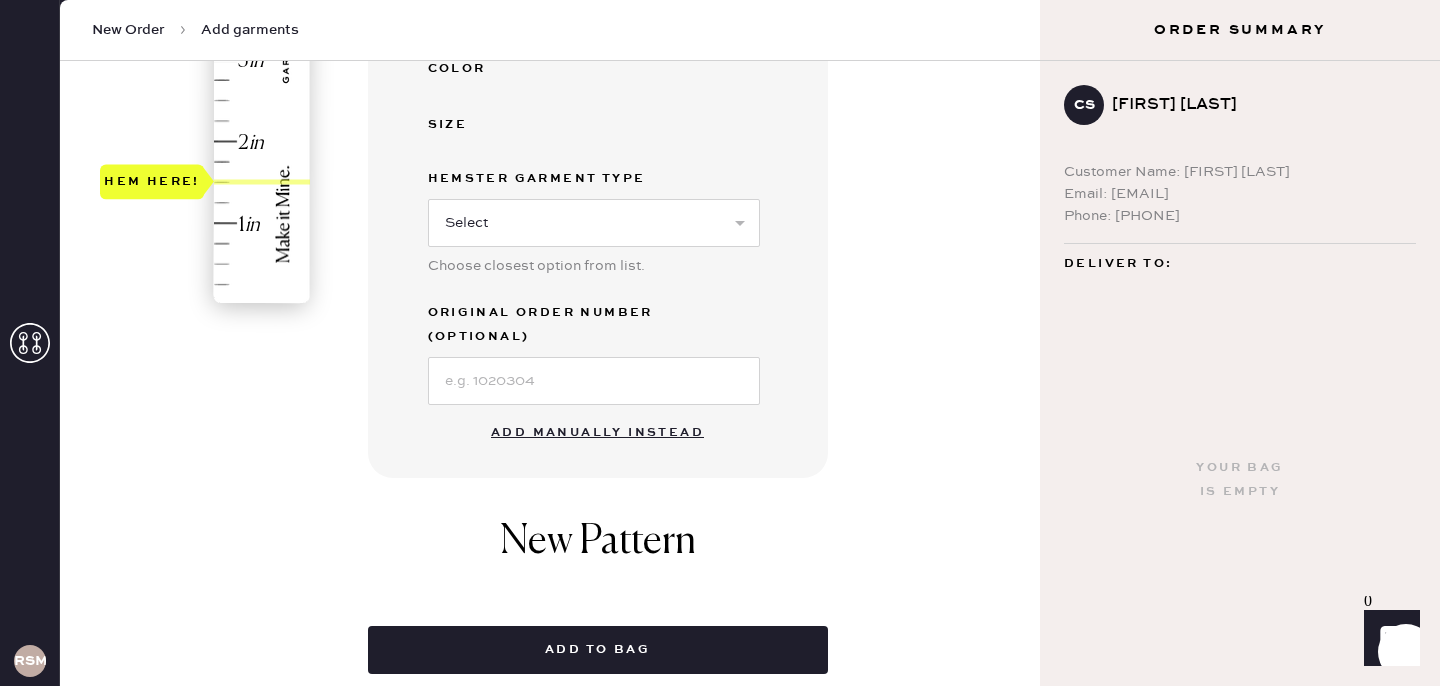 scroll, scrollTop: 576, scrollLeft: 0, axis: vertical 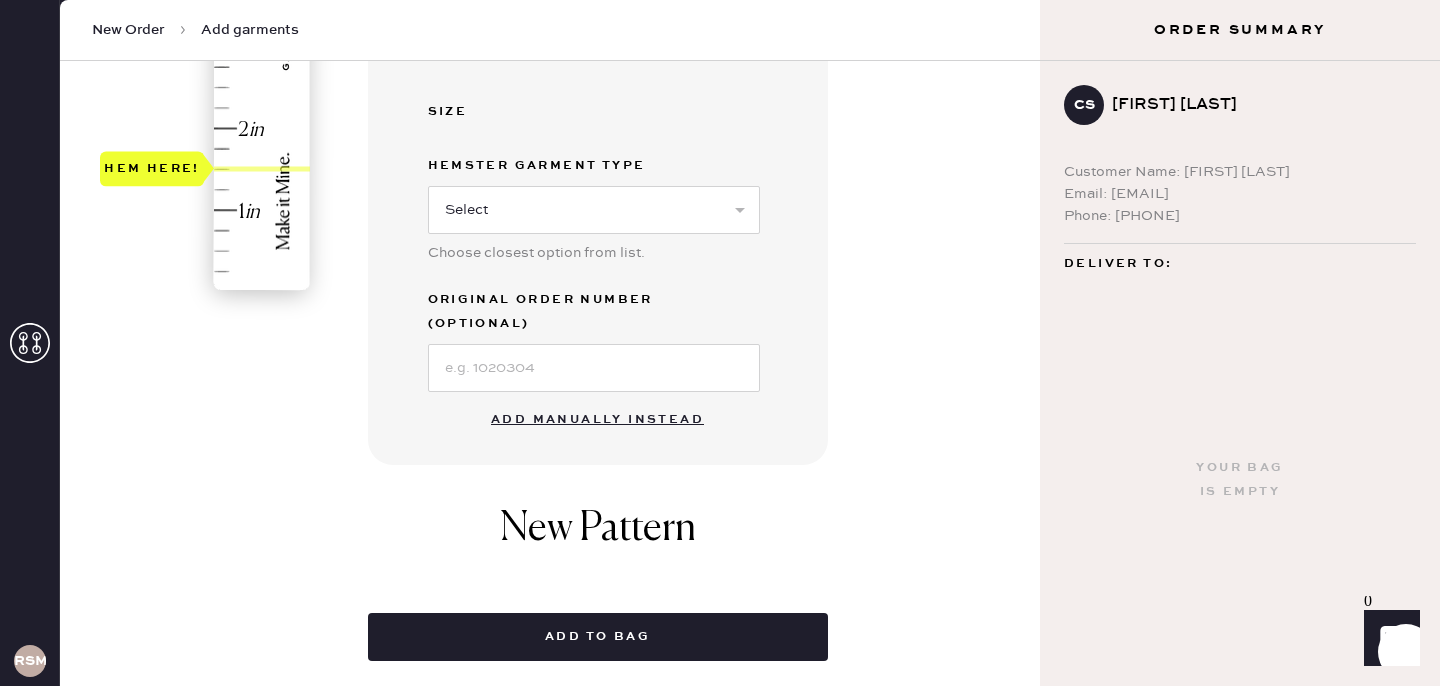 click on "Add manually instead" at bounding box center [597, 420] 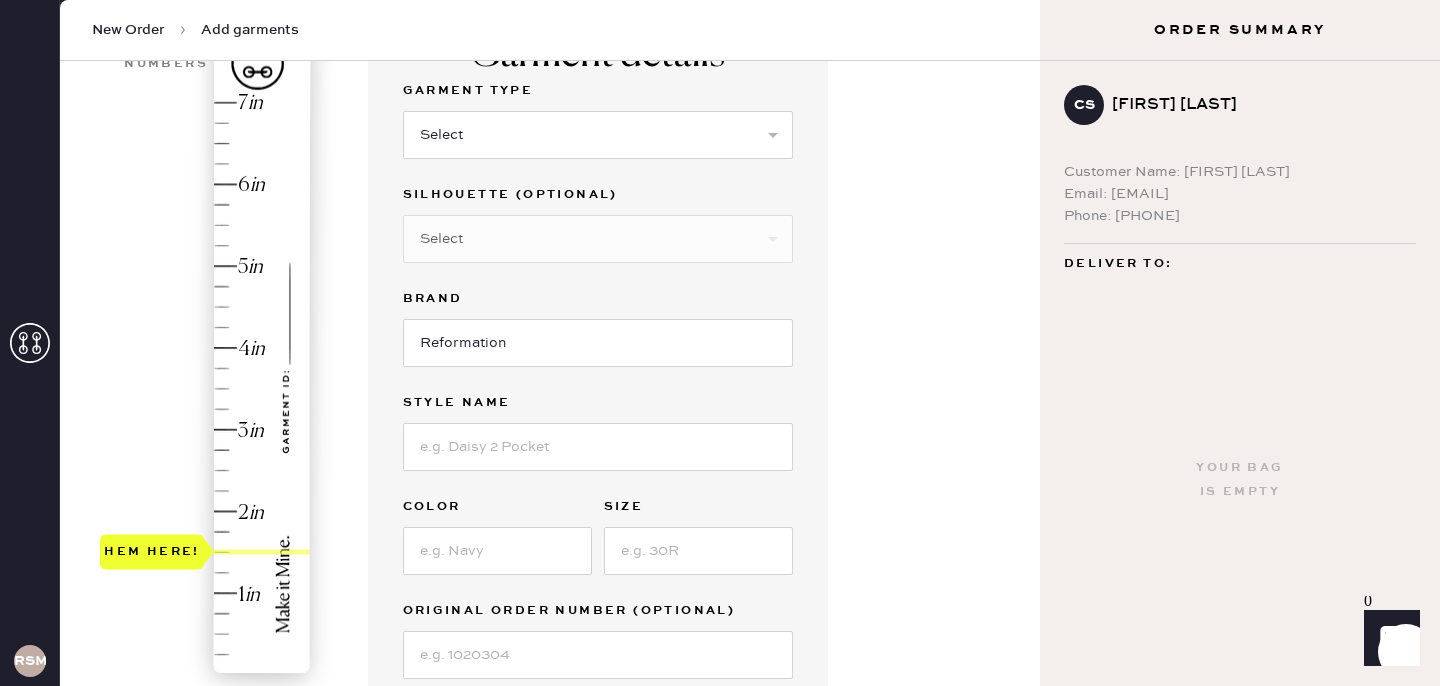 scroll, scrollTop: 0, scrollLeft: 0, axis: both 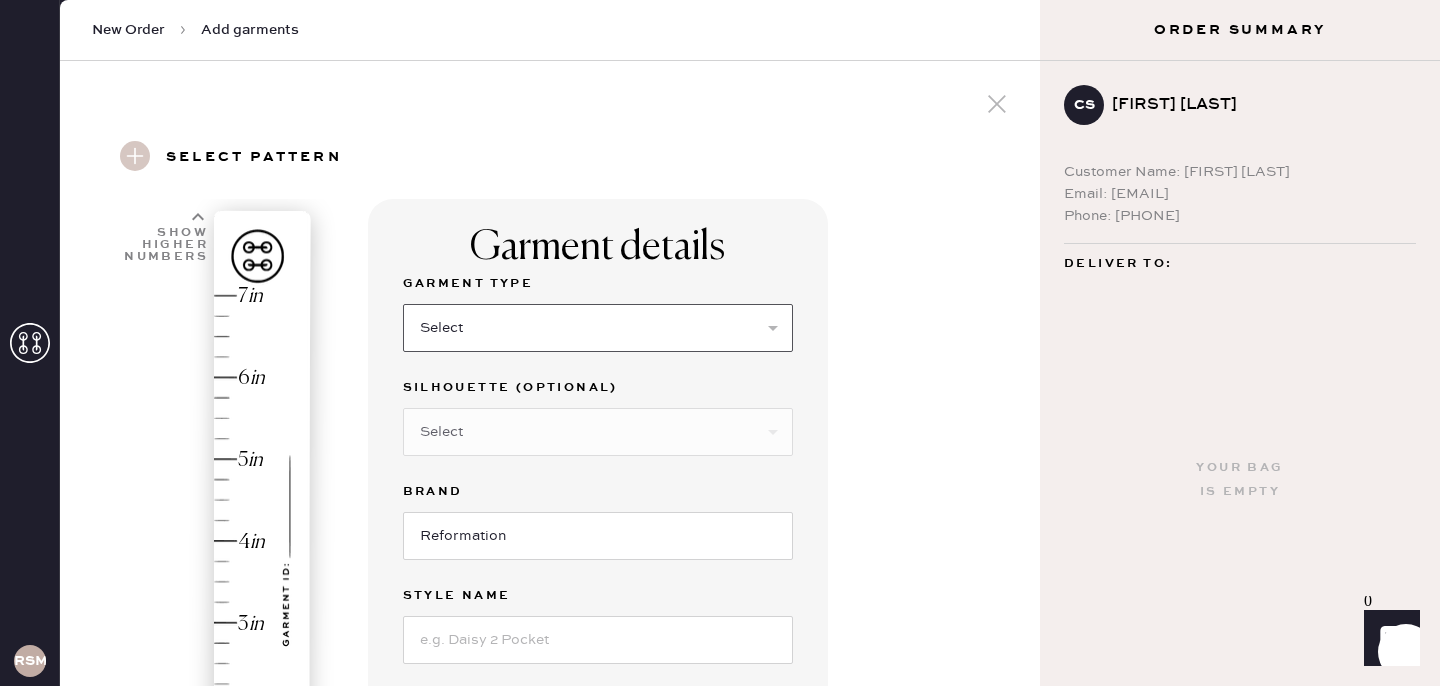 click on "Select Basic Skirt Jeans Leggings Pants Shorts Basic Sleeved Dress Basic Sleeveless Dress Basic Strap Dress Strap Jumpsuit Button Down Top Sleeved Top Sleeveless Top" at bounding box center [598, 328] 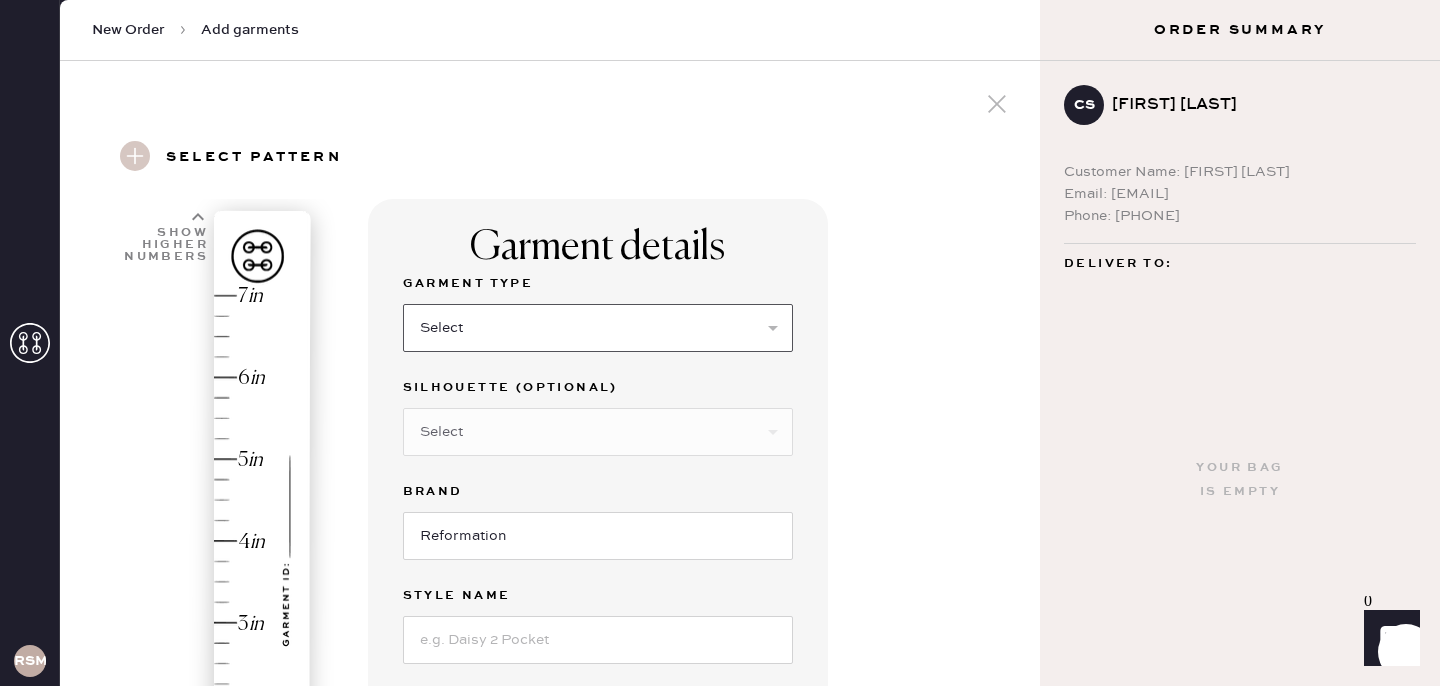 select on "4" 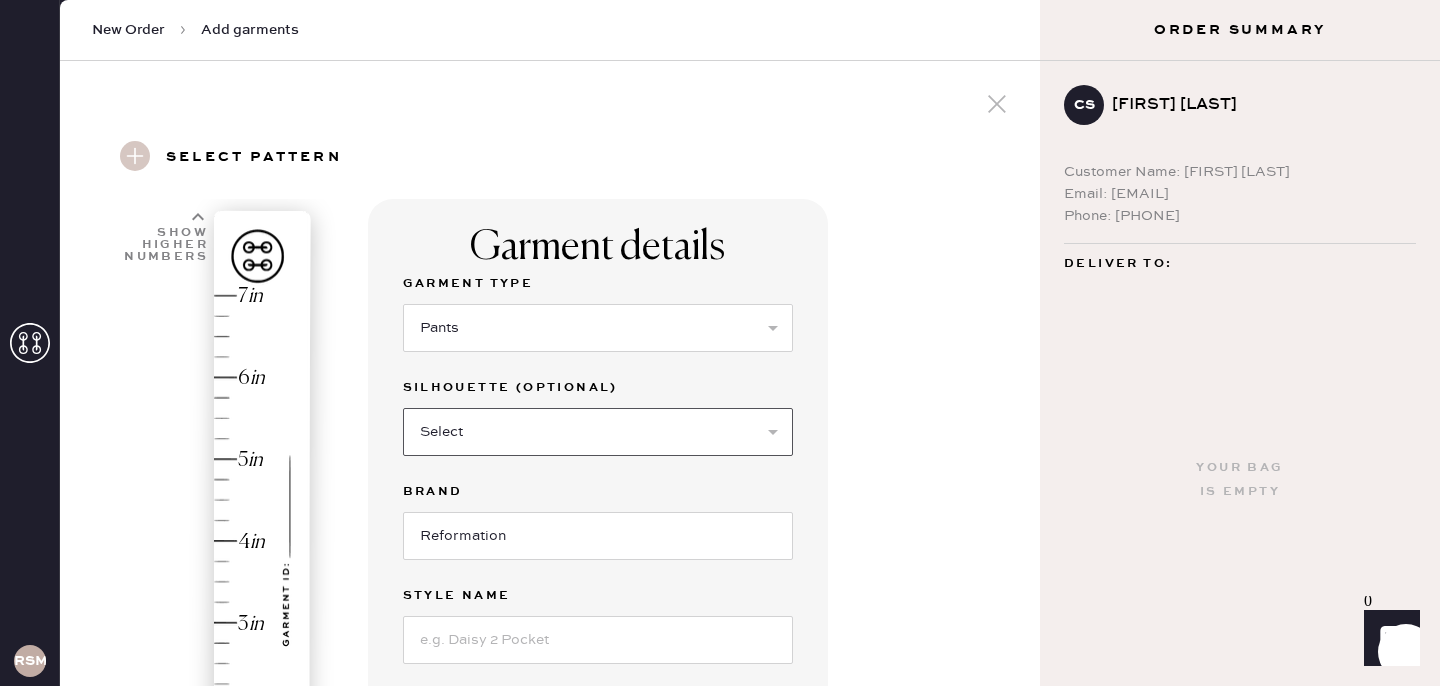 click on "Select Joggers Shorts Cropped Flare Boot Cut Straight Skinny Other" at bounding box center (598, 432) 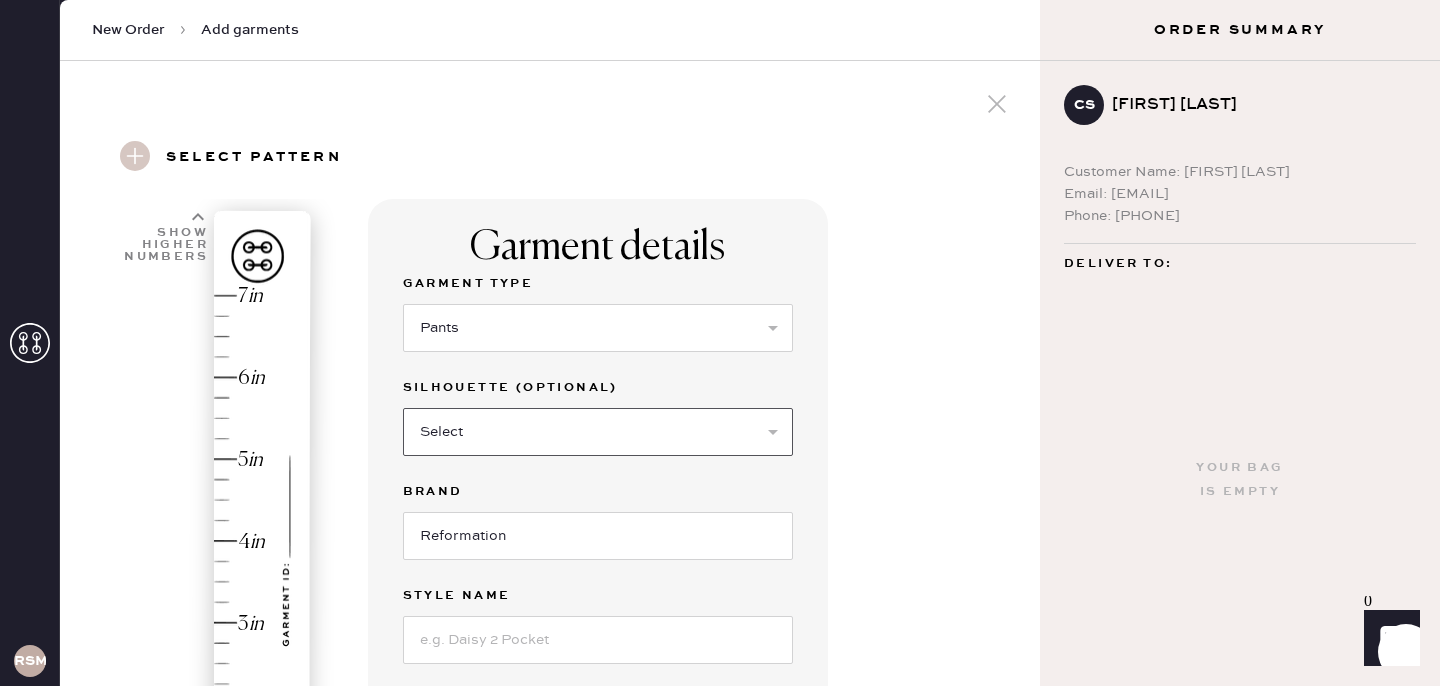 select on "11" 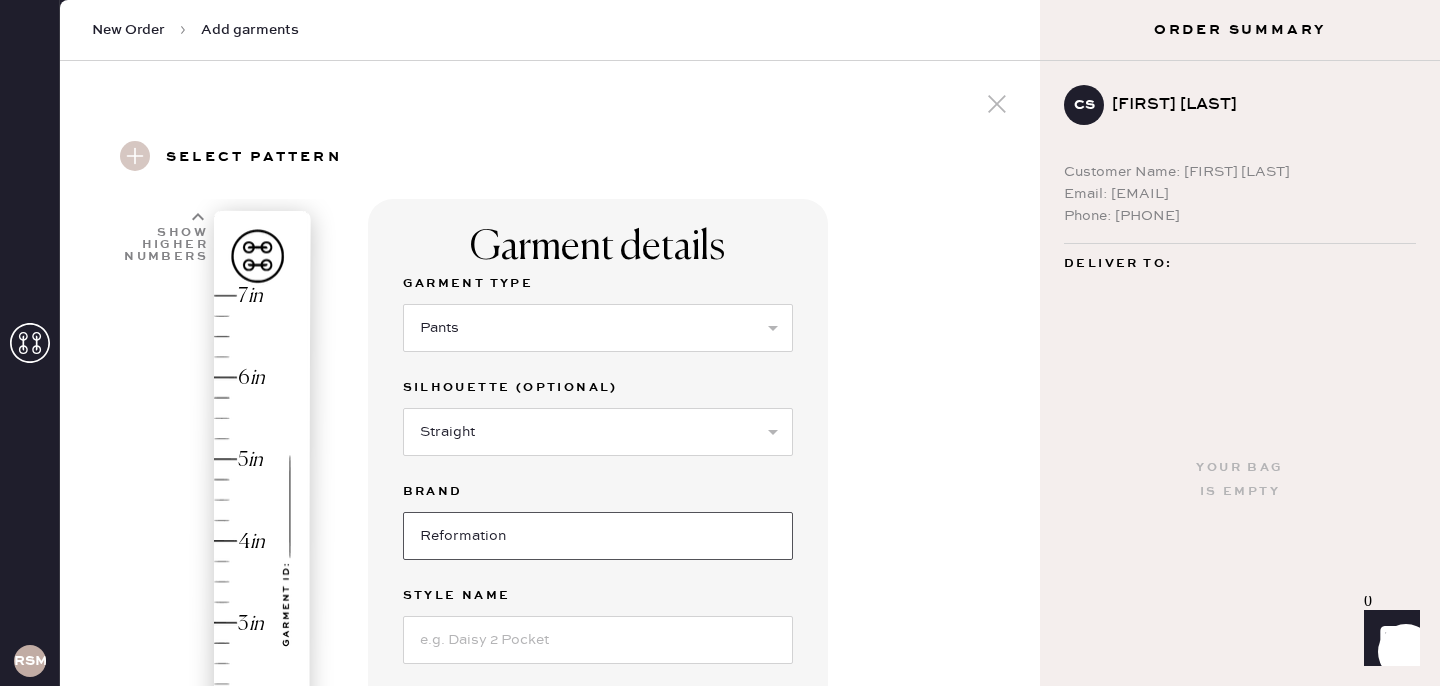 click on "Reformation" at bounding box center [598, 536] 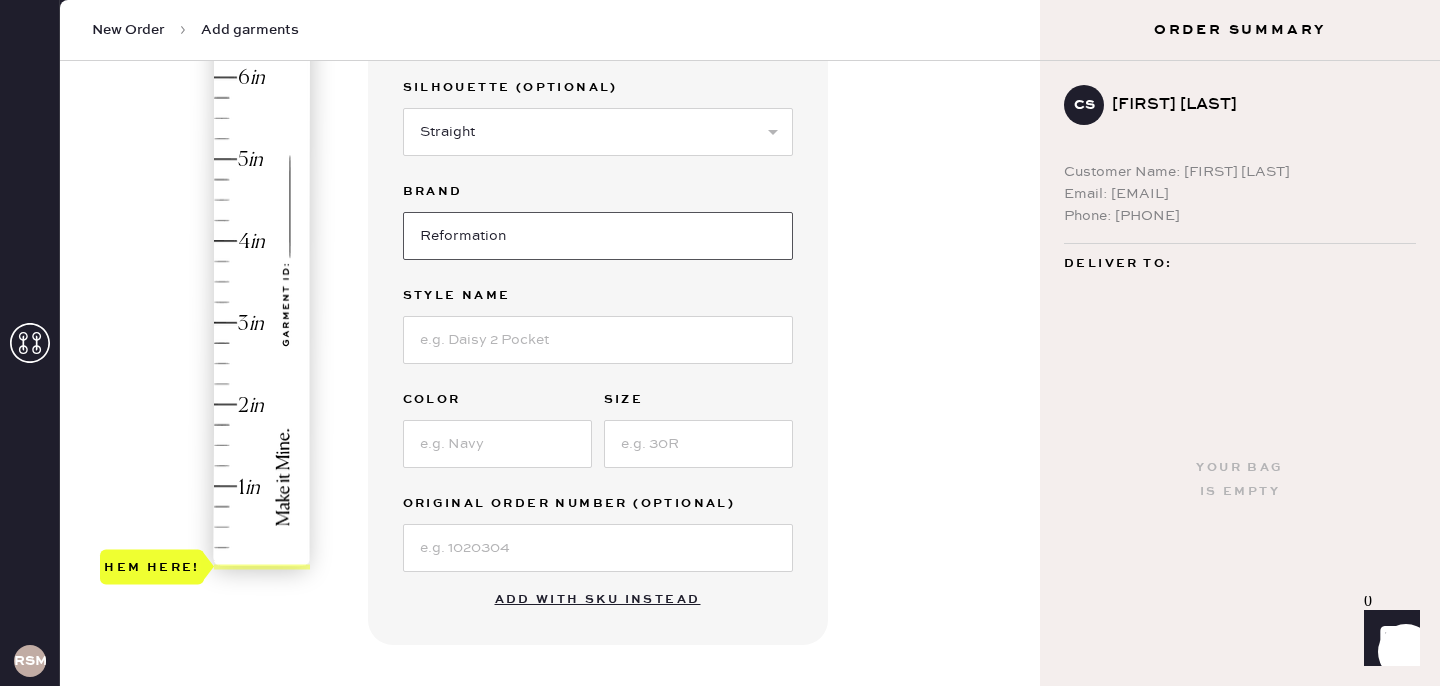 scroll, scrollTop: 305, scrollLeft: 0, axis: vertical 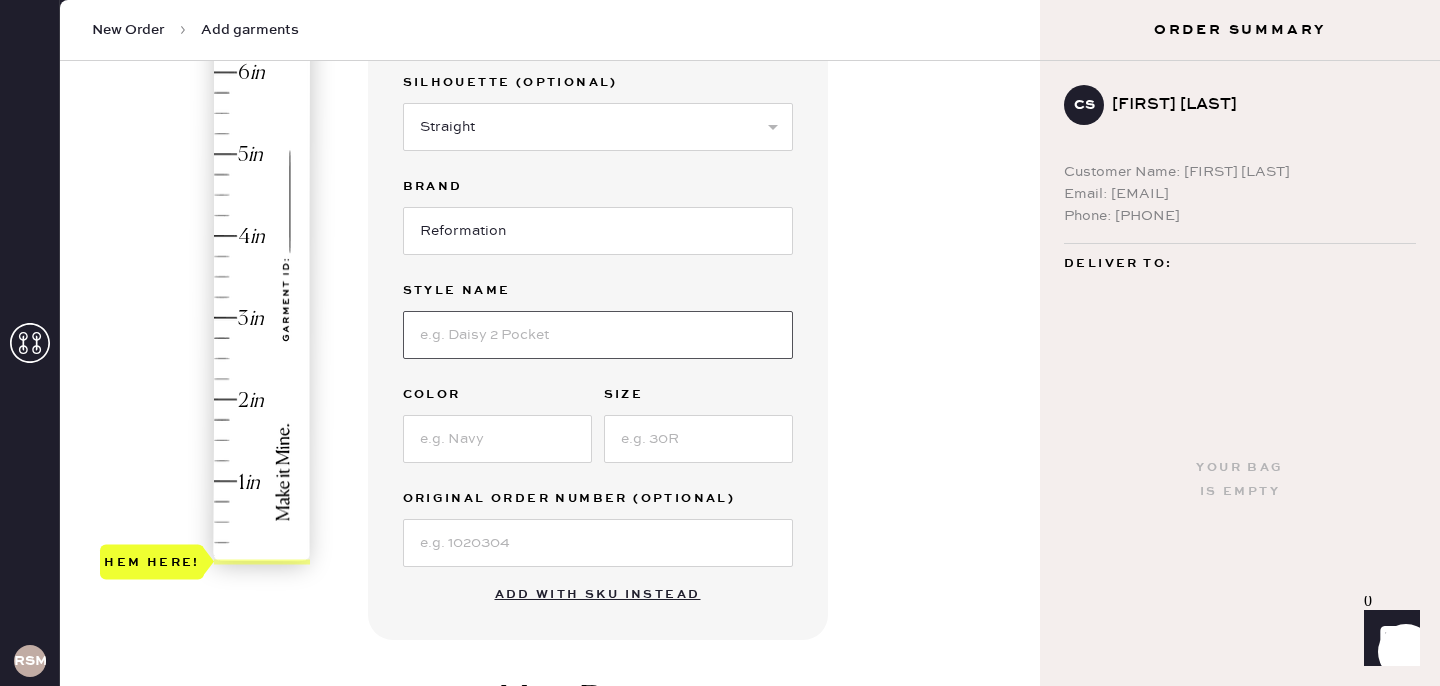 click at bounding box center (598, 335) 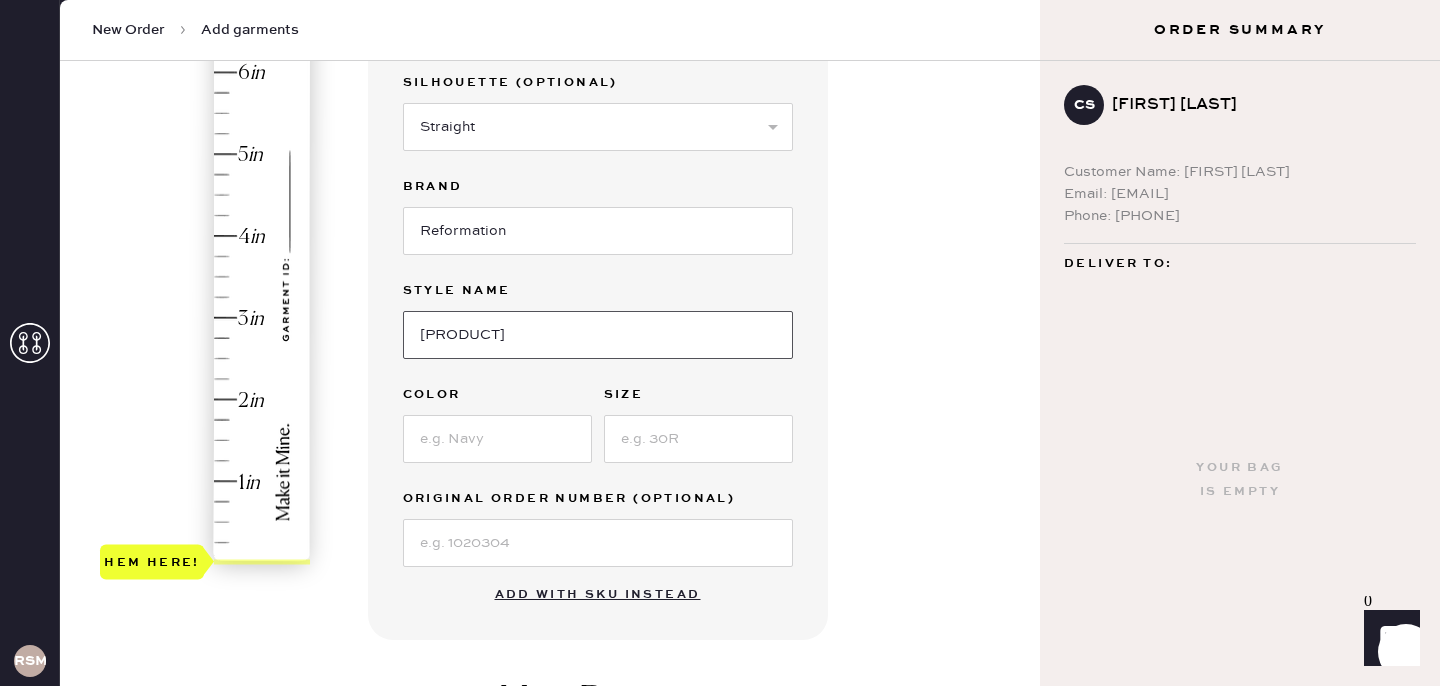 type on "vida low rise pants" 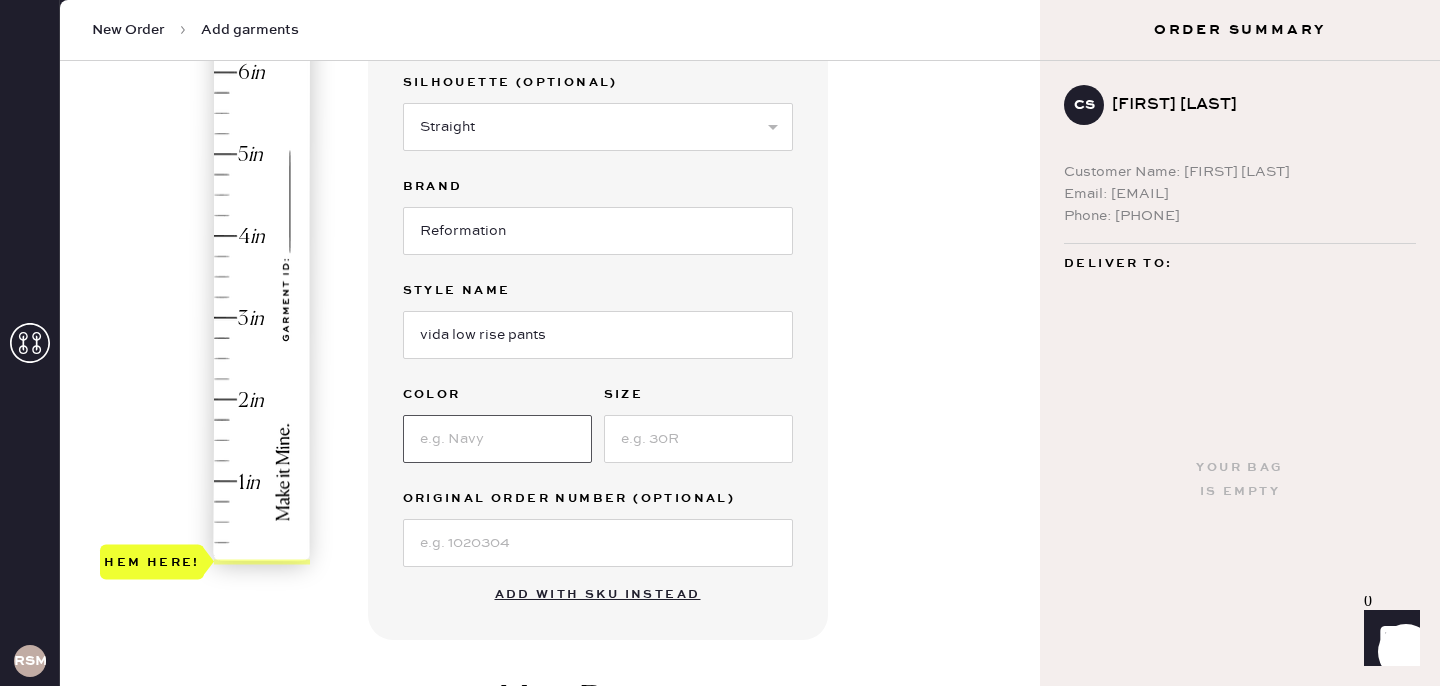 click at bounding box center [497, 439] 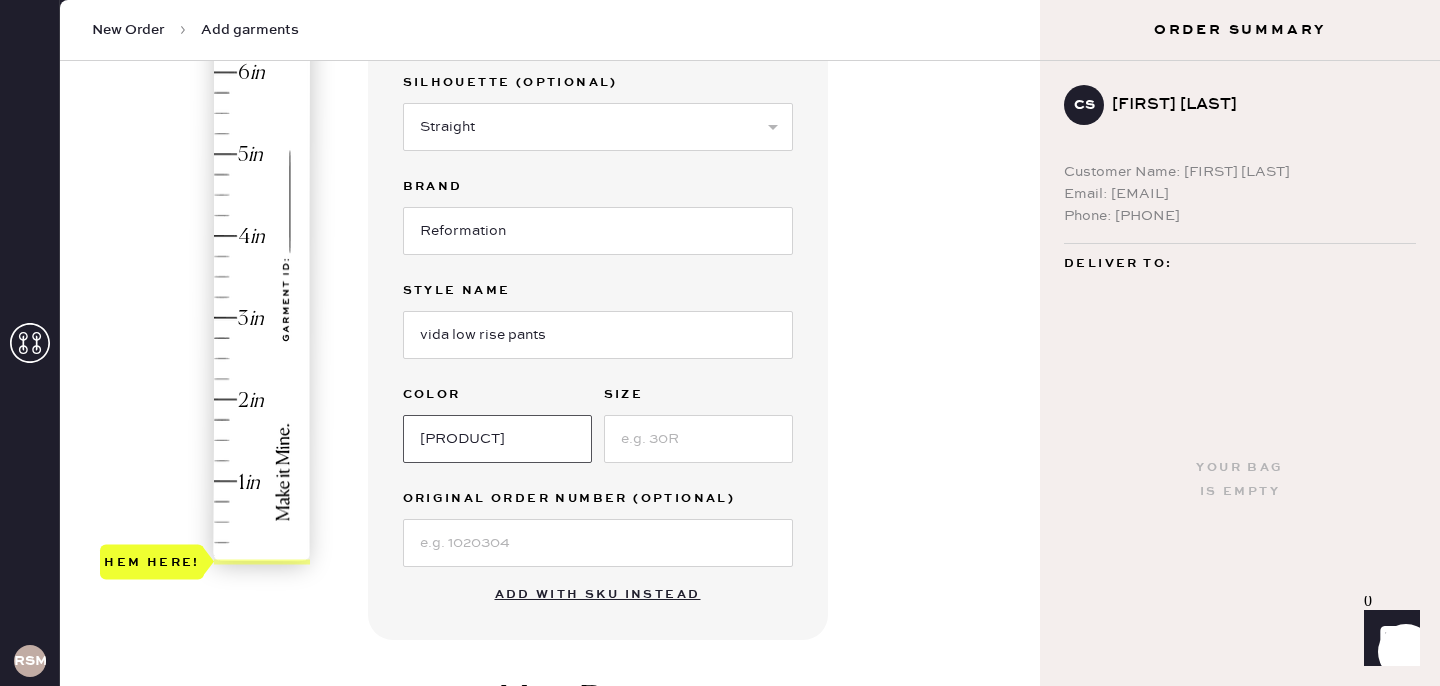 type on "Dune Strip" 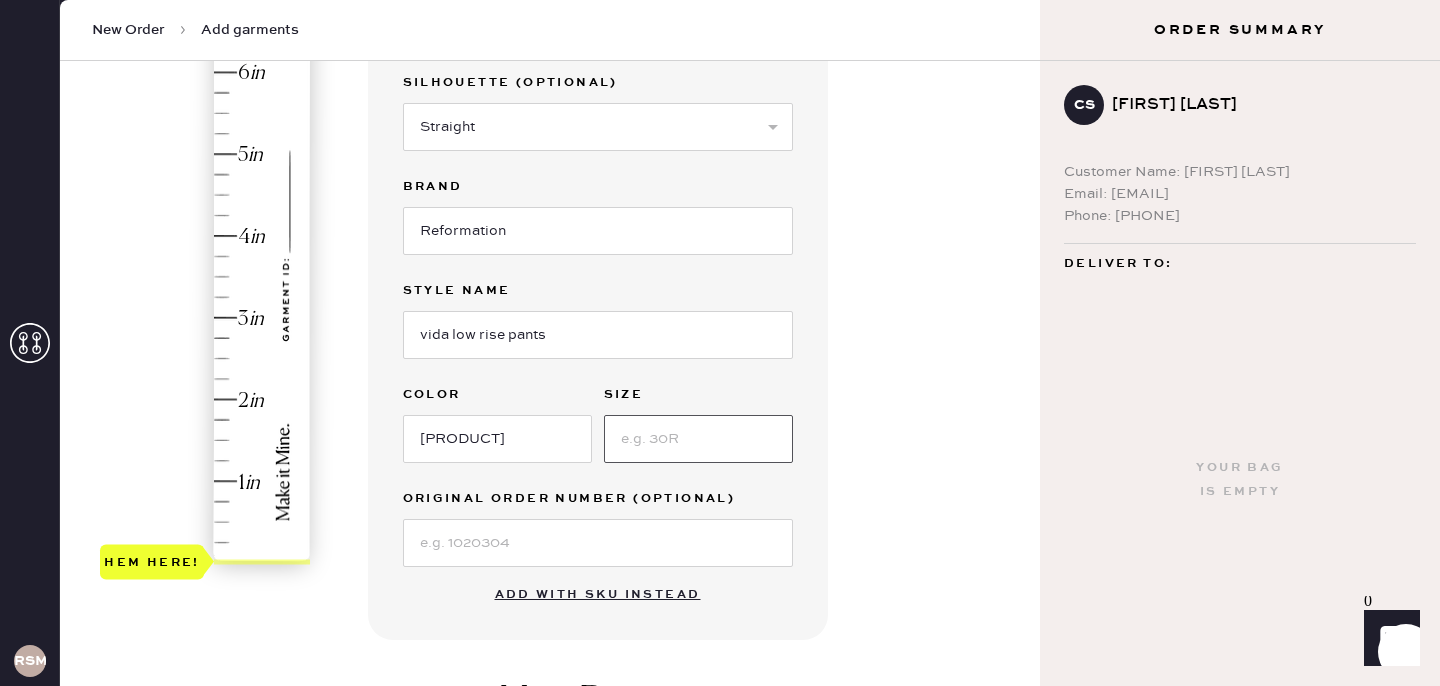 click at bounding box center [698, 439] 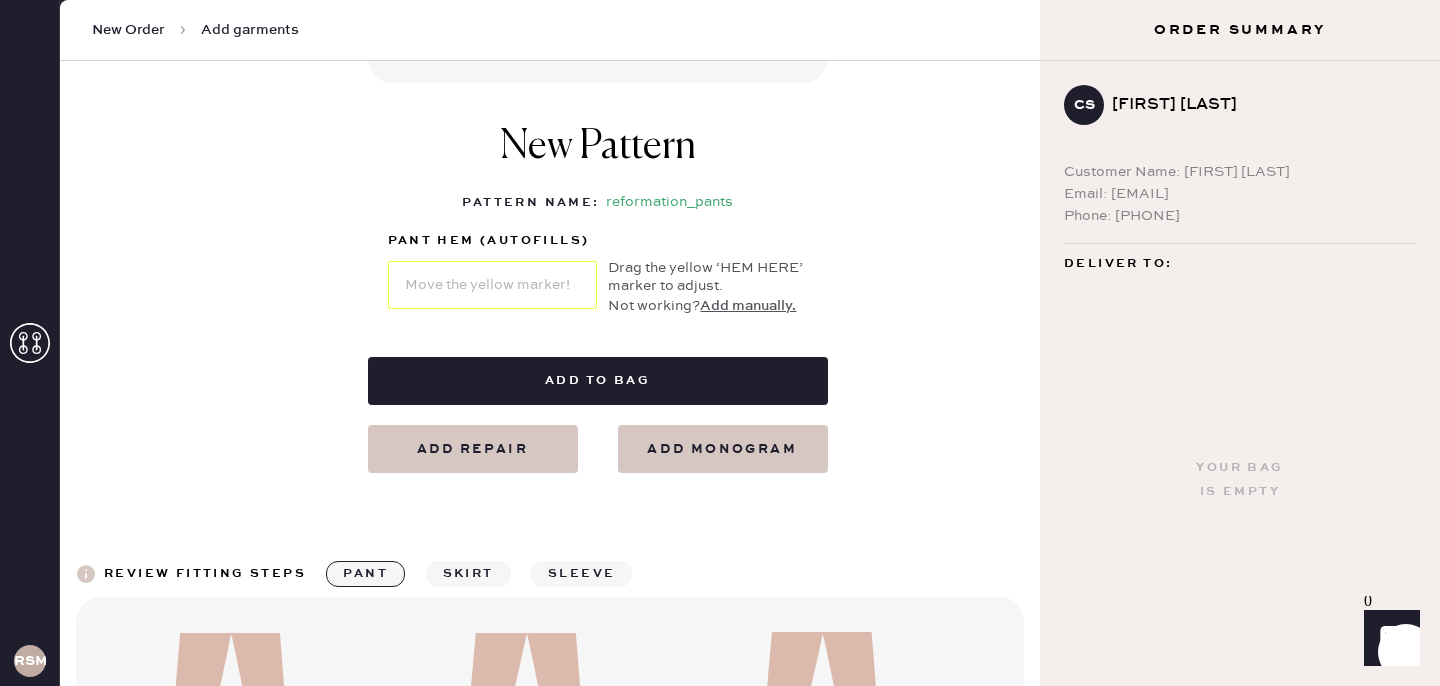 scroll, scrollTop: 896, scrollLeft: 0, axis: vertical 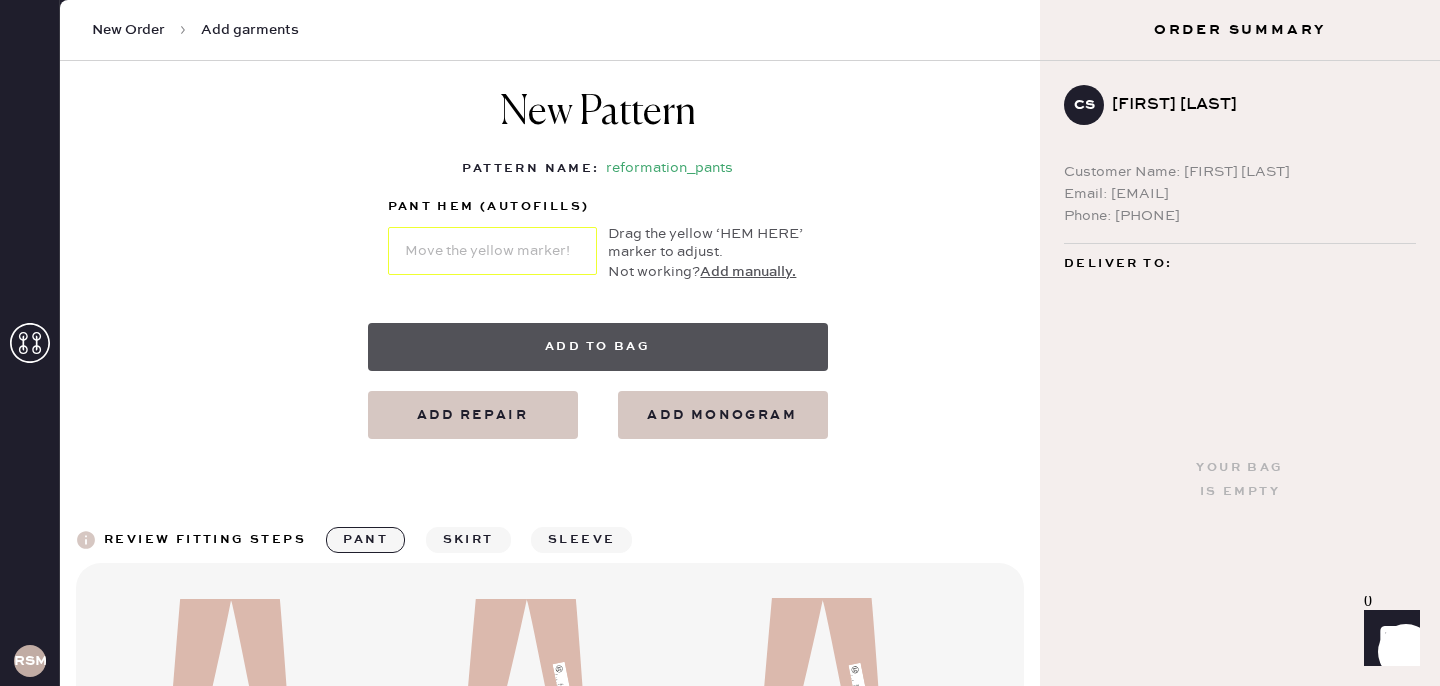 type on "0" 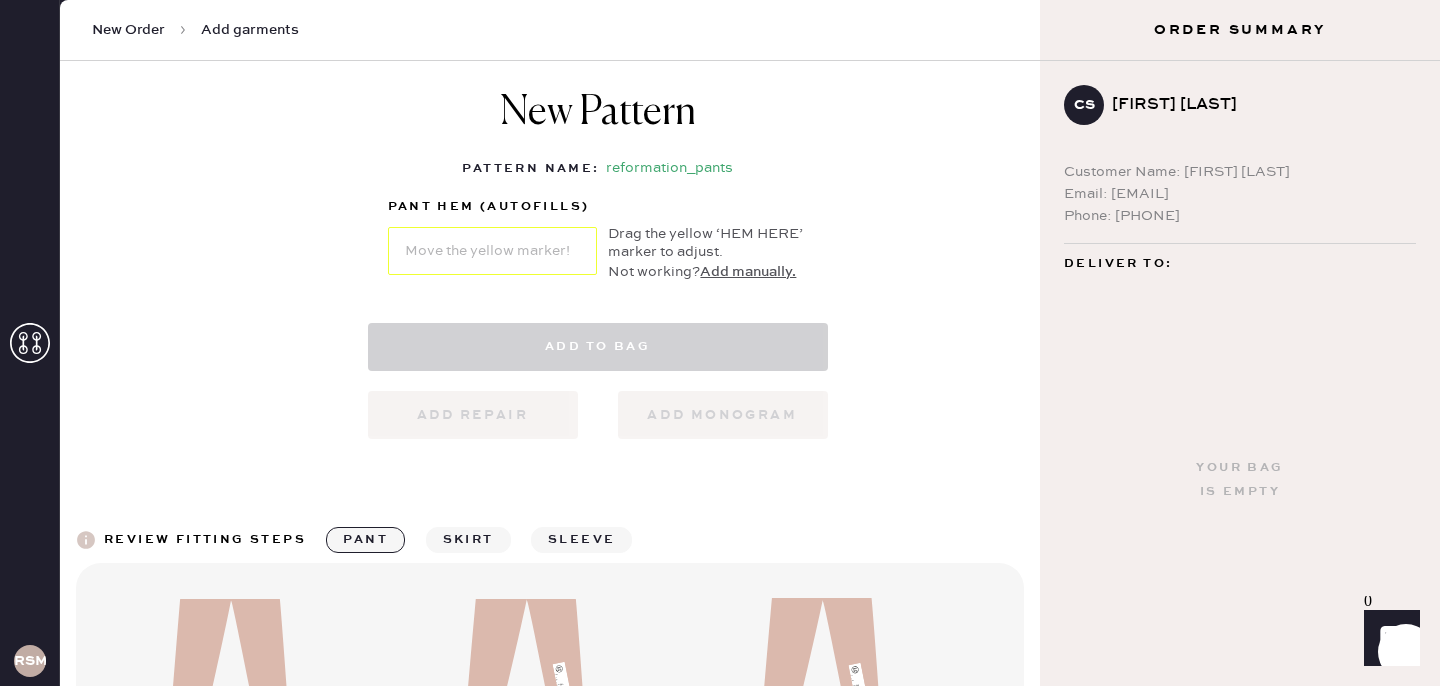 select on "4" 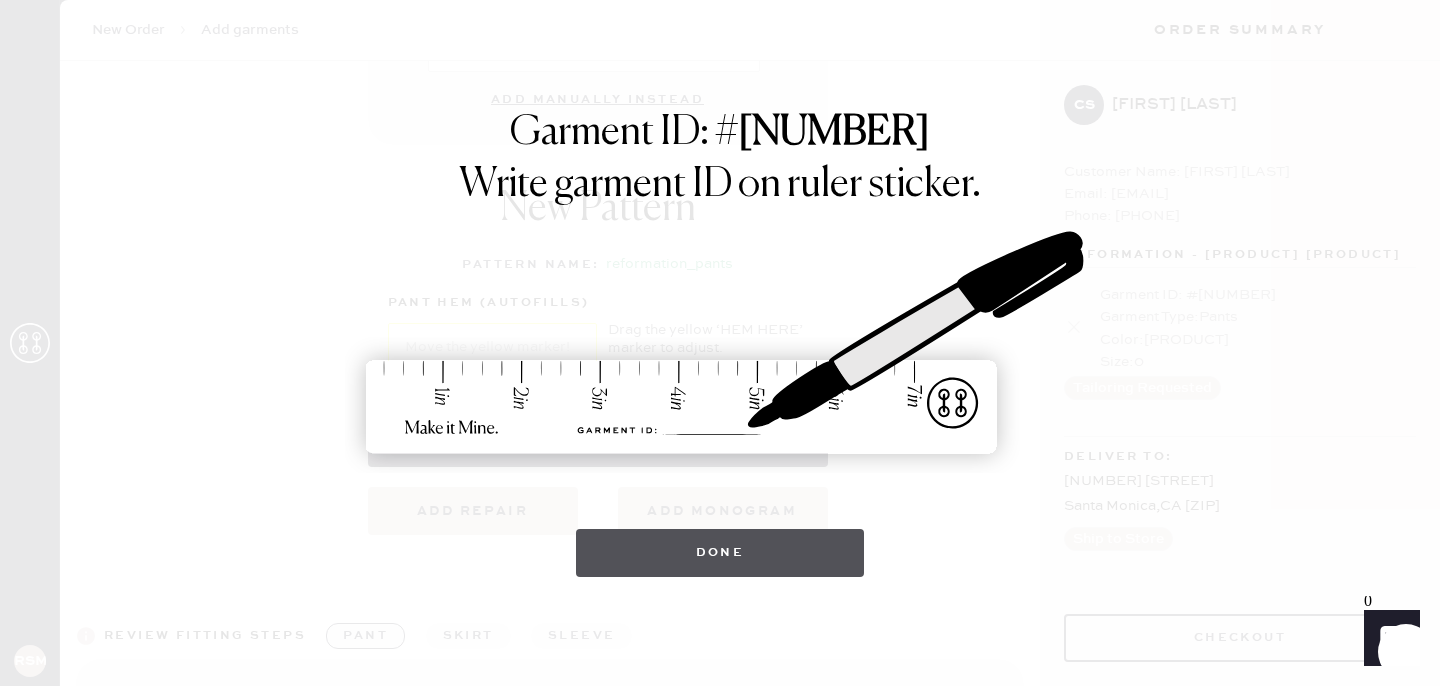 click on "Done" at bounding box center [720, 553] 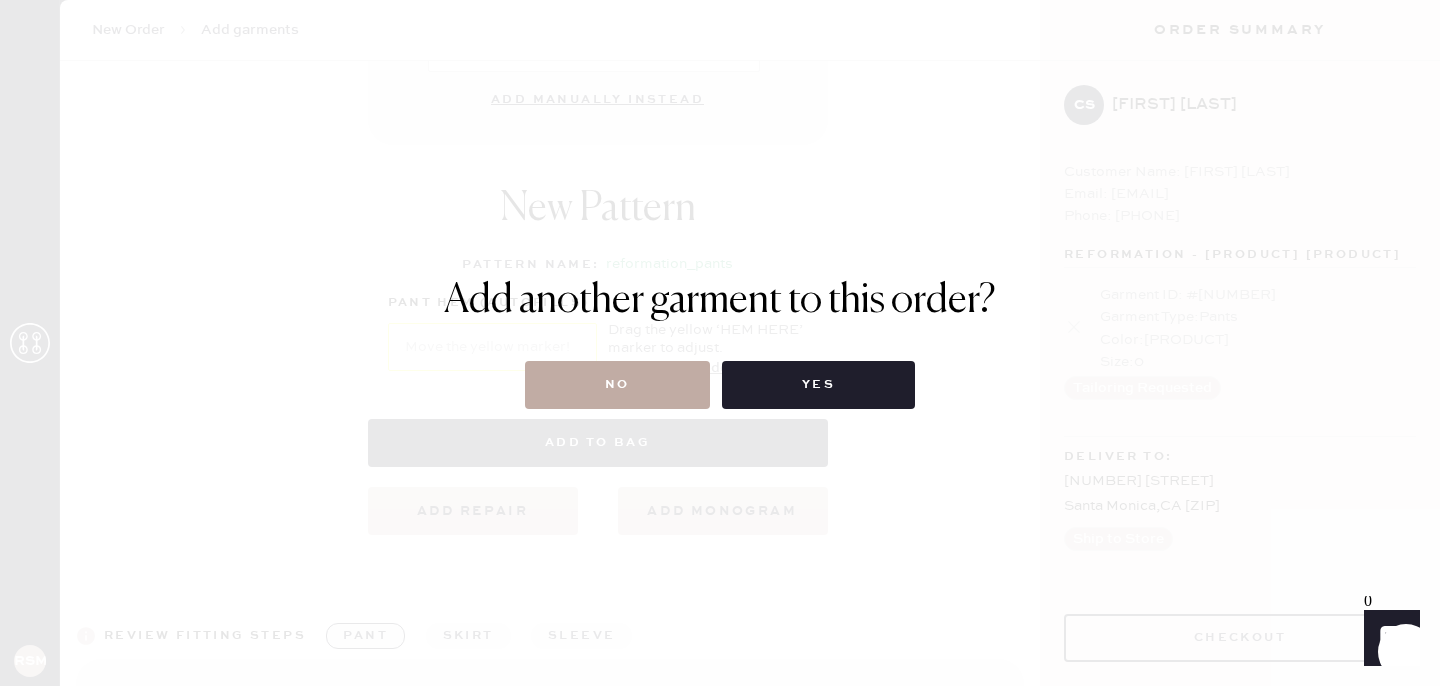 click on "No" at bounding box center (617, 385) 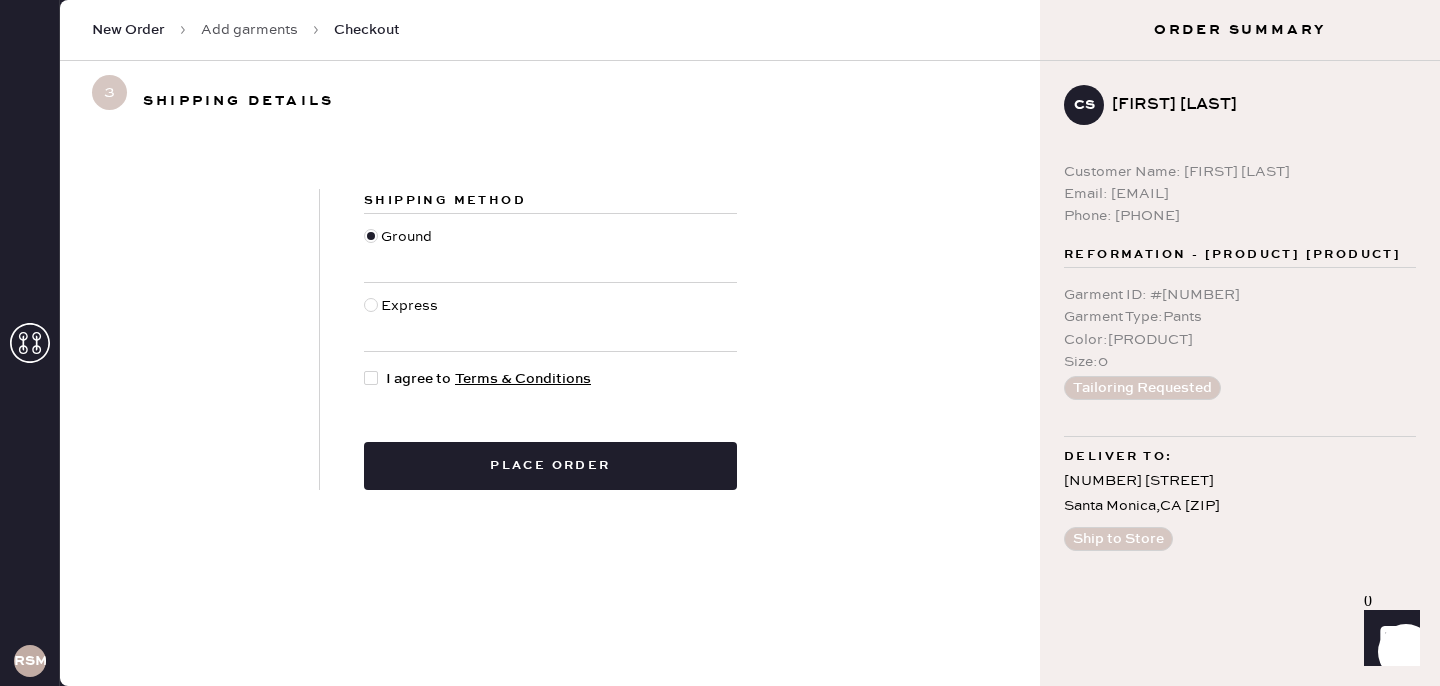 click at bounding box center [375, 379] 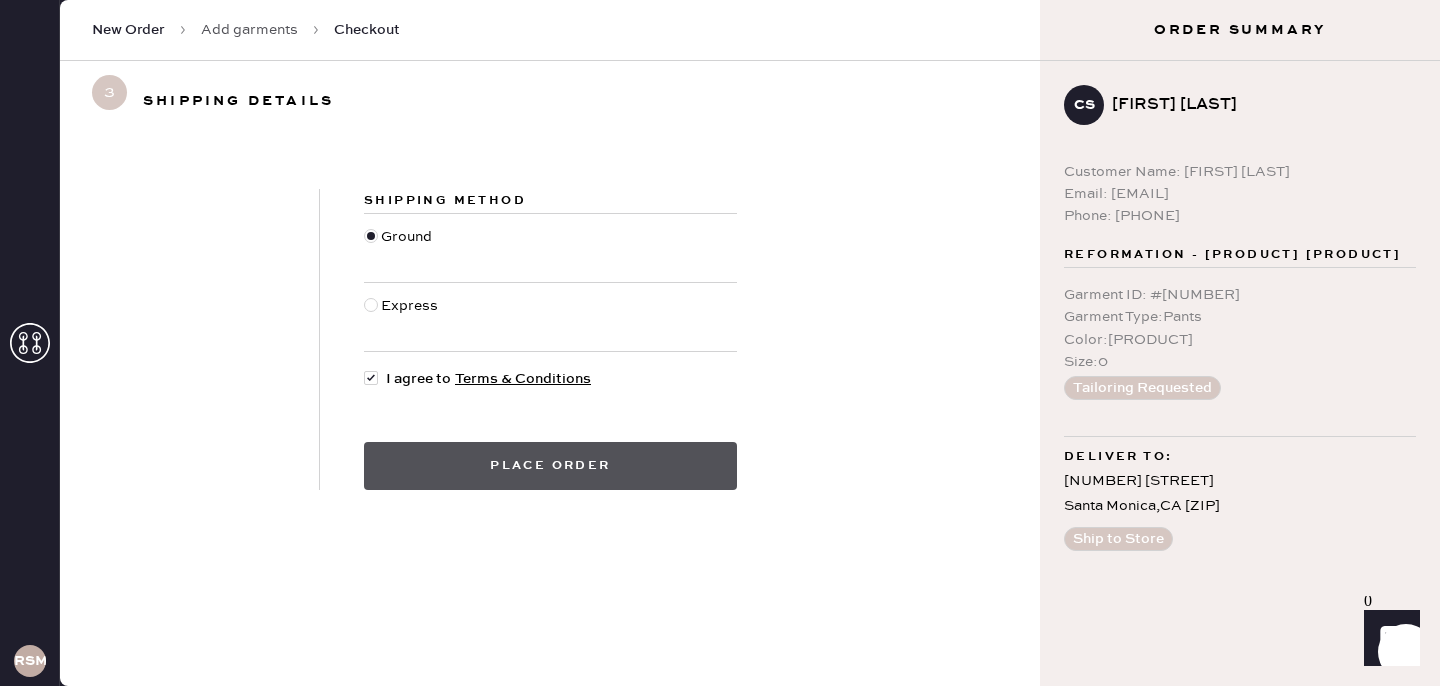 click on "Place order" at bounding box center [550, 466] 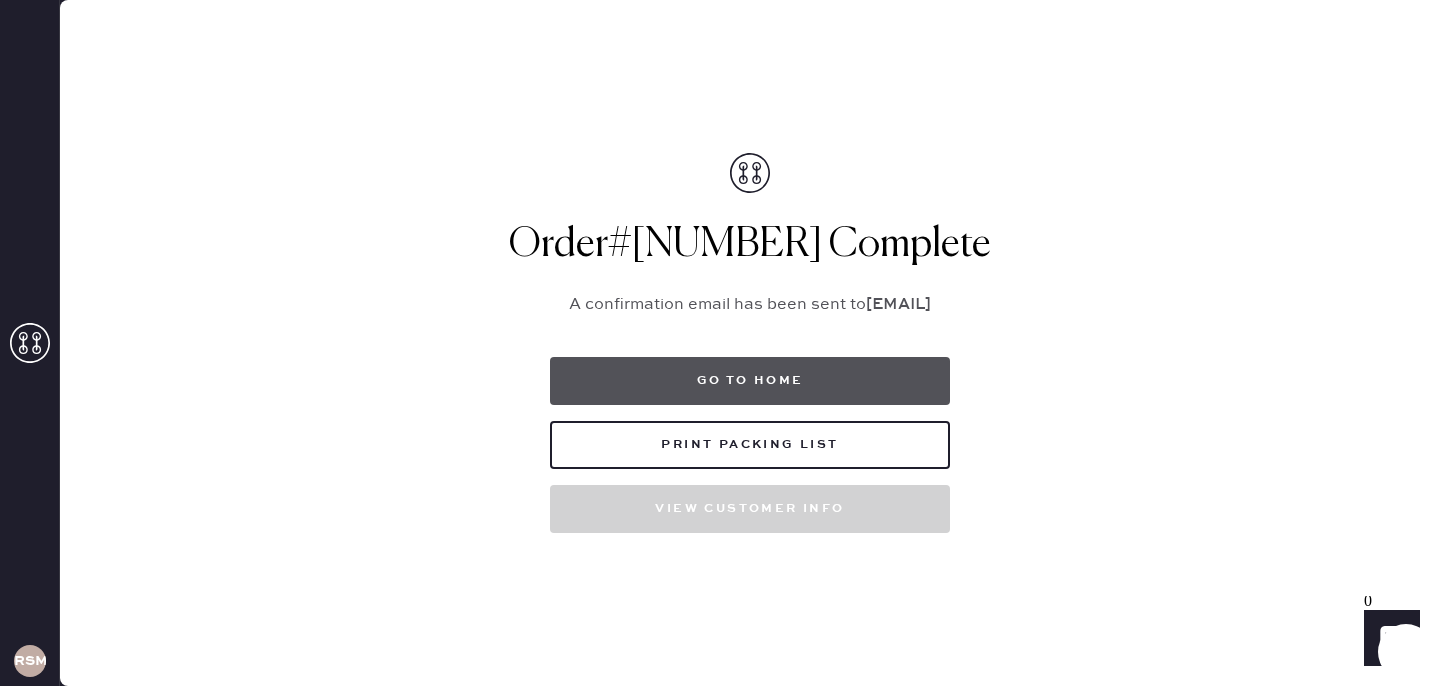 click on "Go to home" at bounding box center [750, 381] 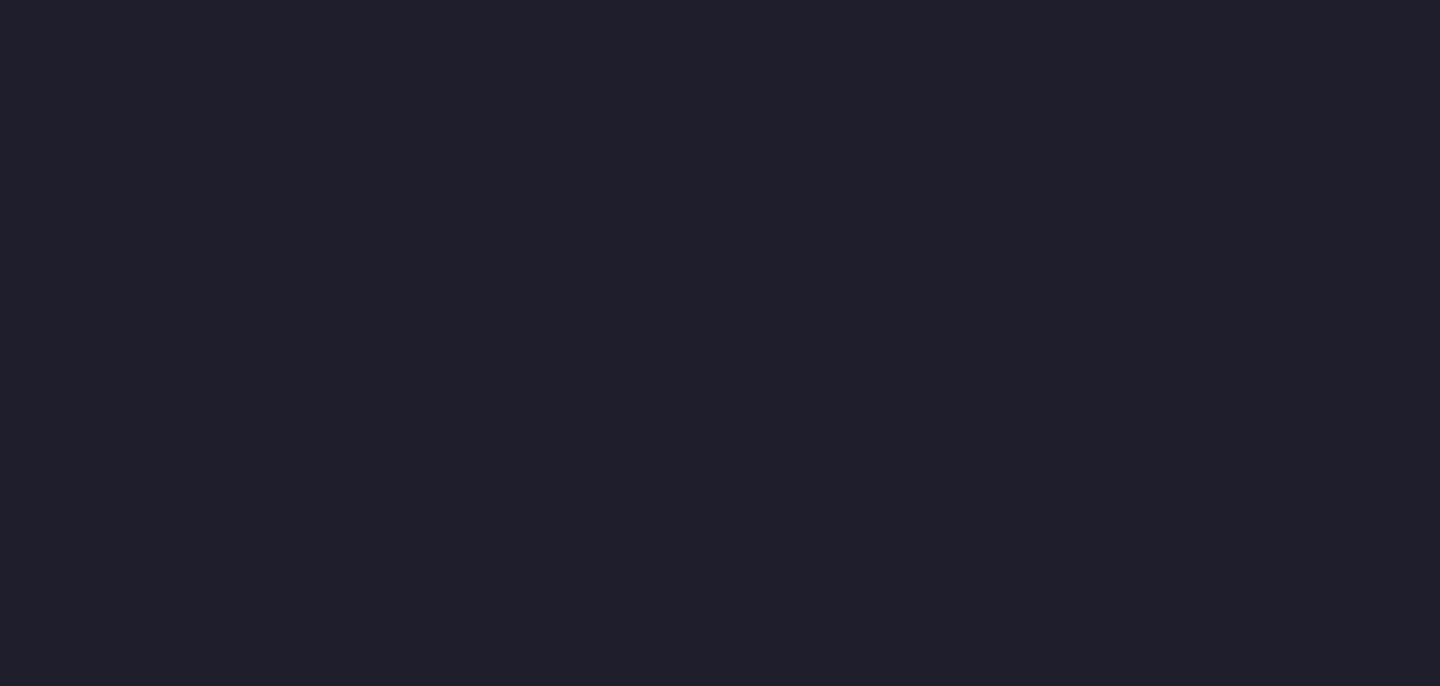 scroll, scrollTop: 0, scrollLeft: 0, axis: both 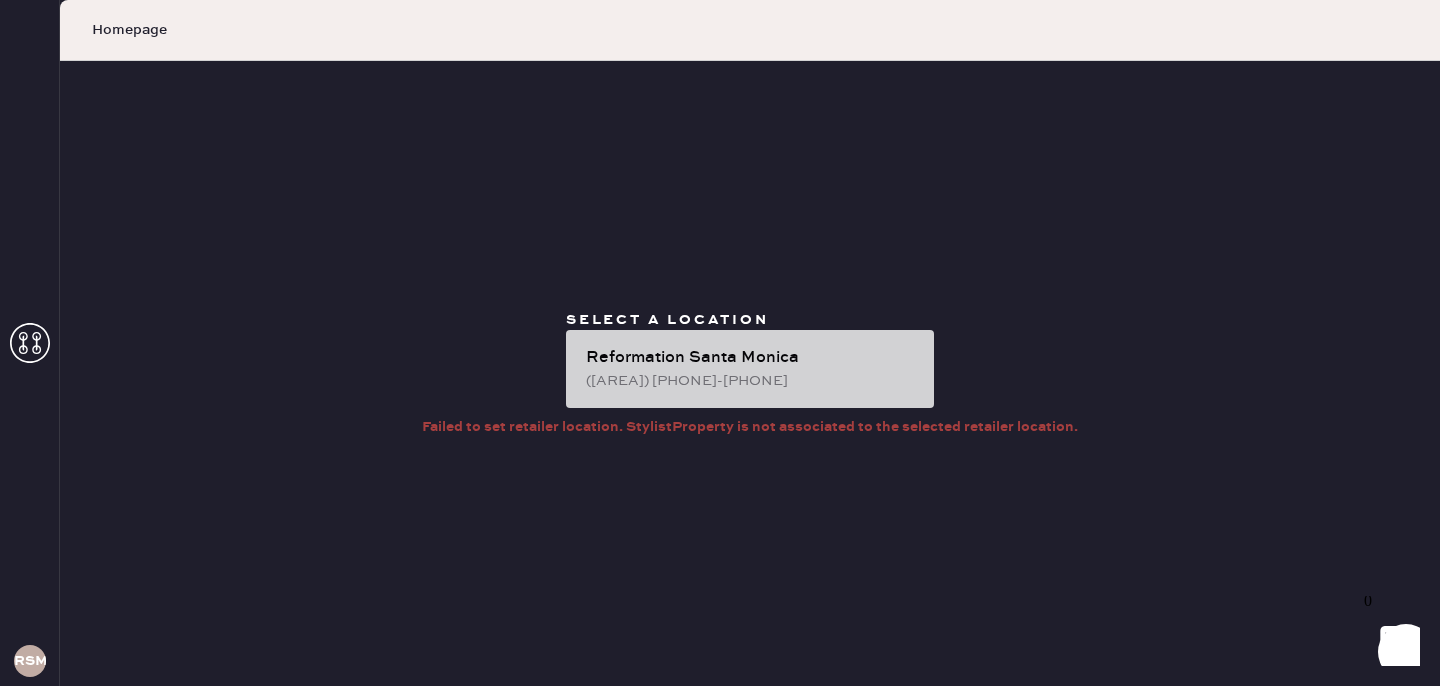 click on "Reformation Santa Monica" at bounding box center [752, 358] 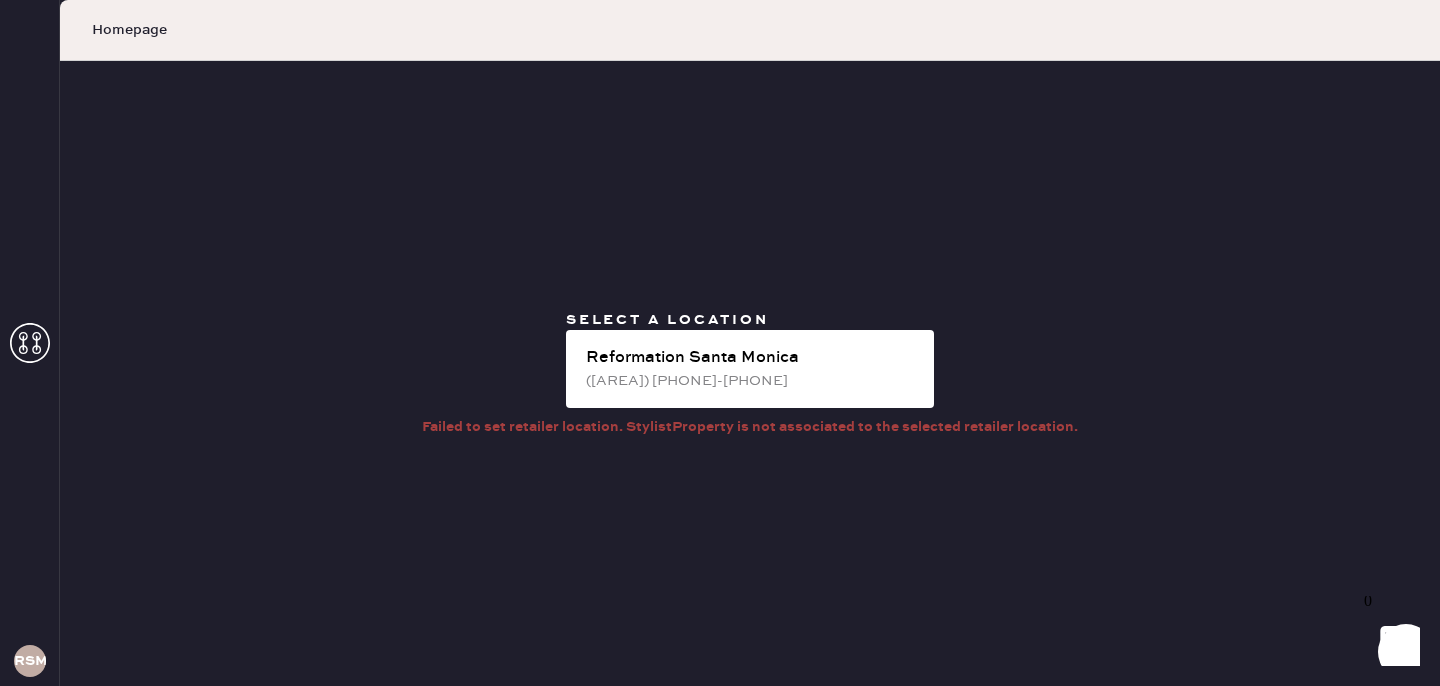 click 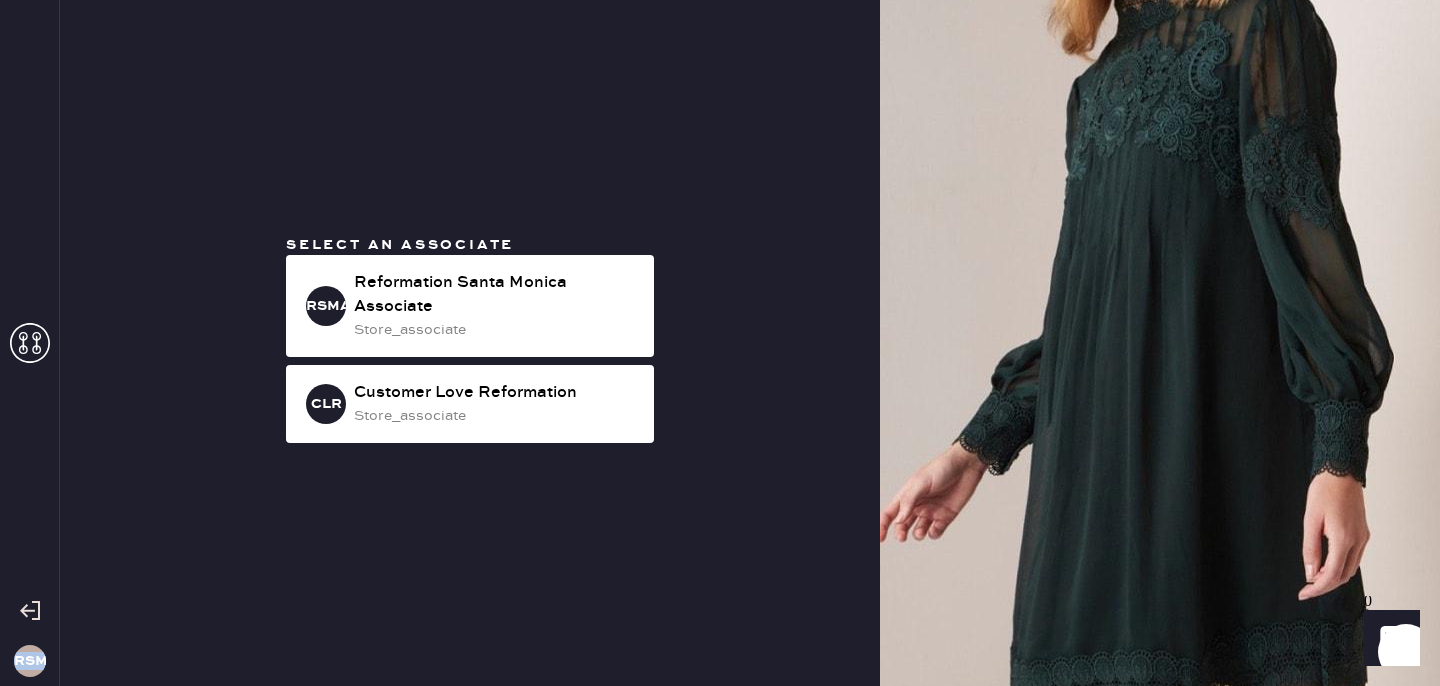 click 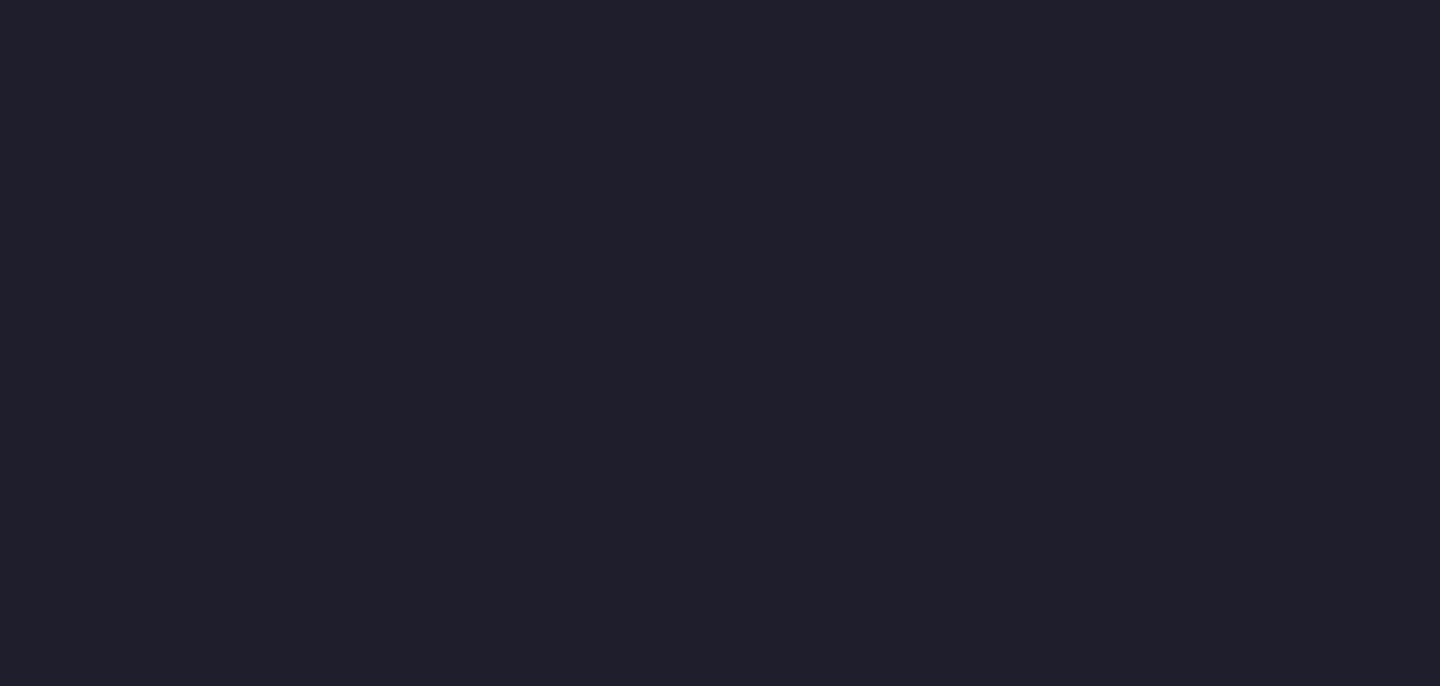 scroll, scrollTop: 0, scrollLeft: 0, axis: both 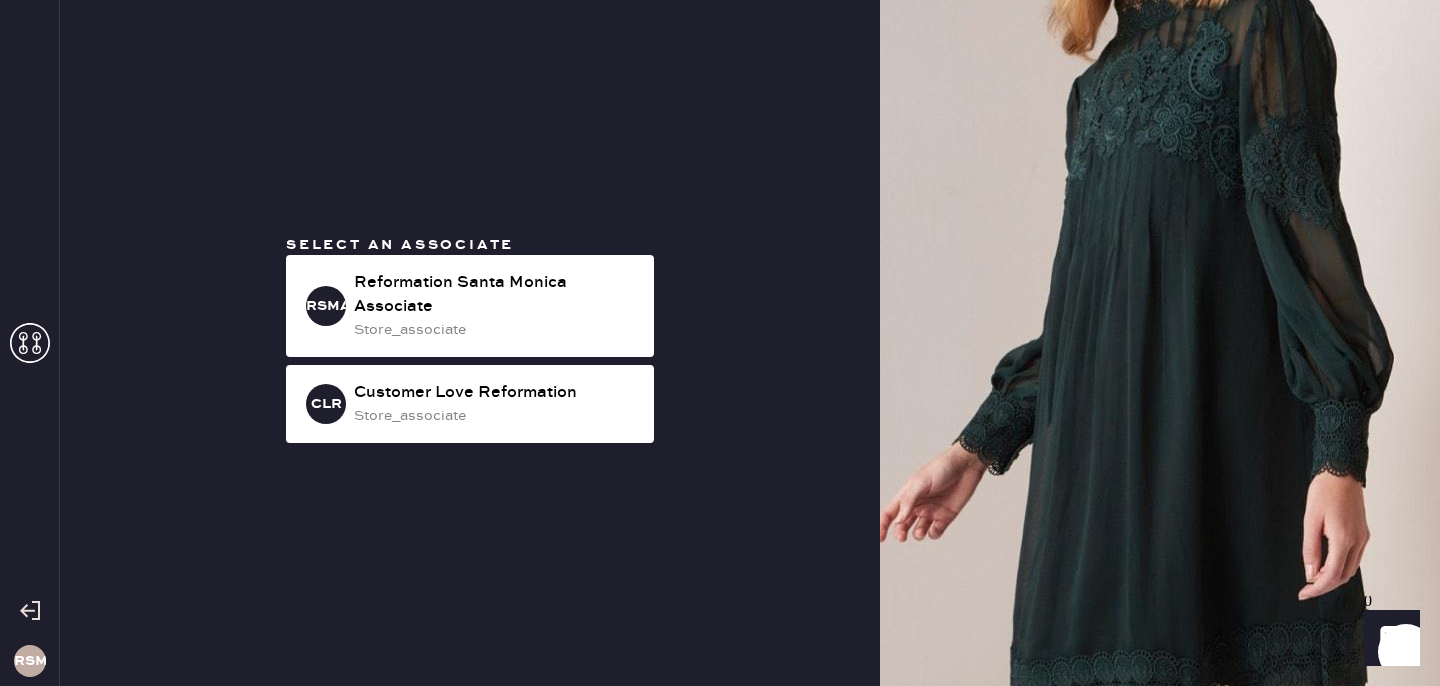 click on "Select an associate RSMA Reformation [CITY] Associate store_associate CLR Customer Love Reformation store_associate" at bounding box center (470, 343) 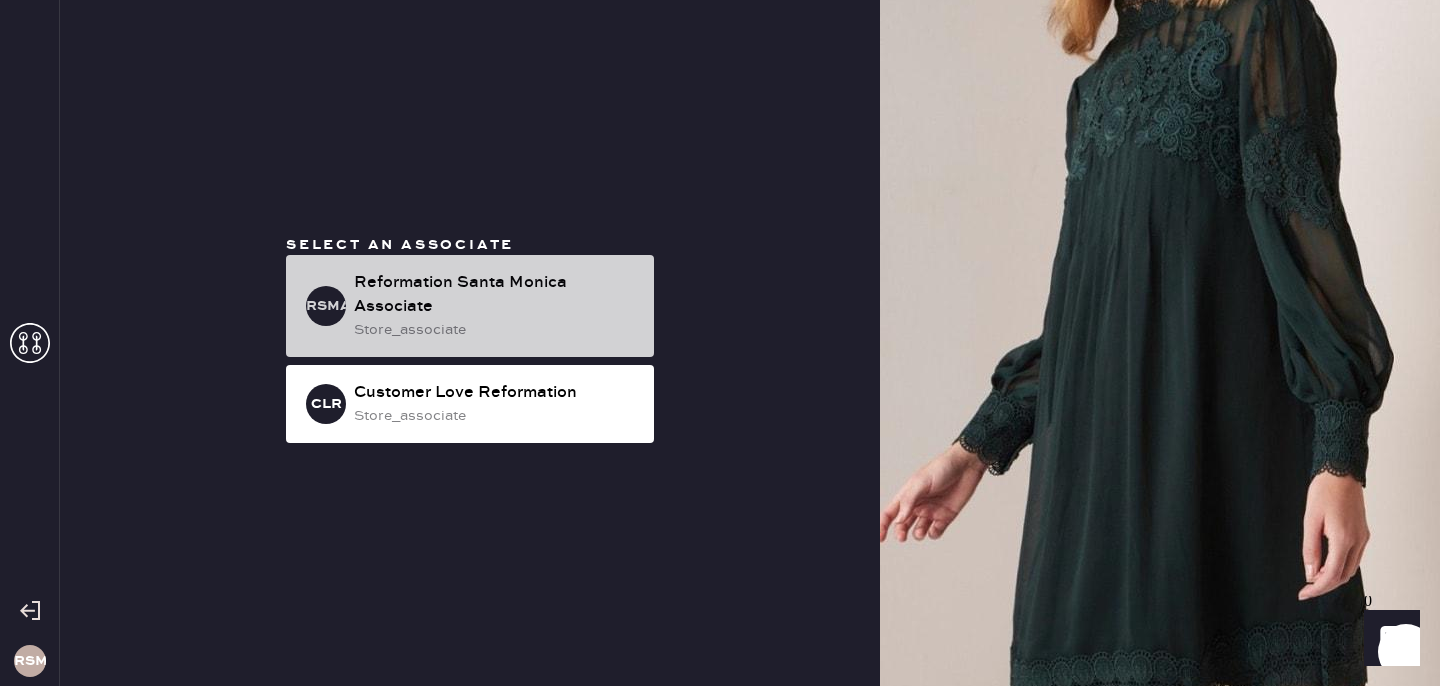 click on "Reformation Santa Monica Associate" at bounding box center (496, 295) 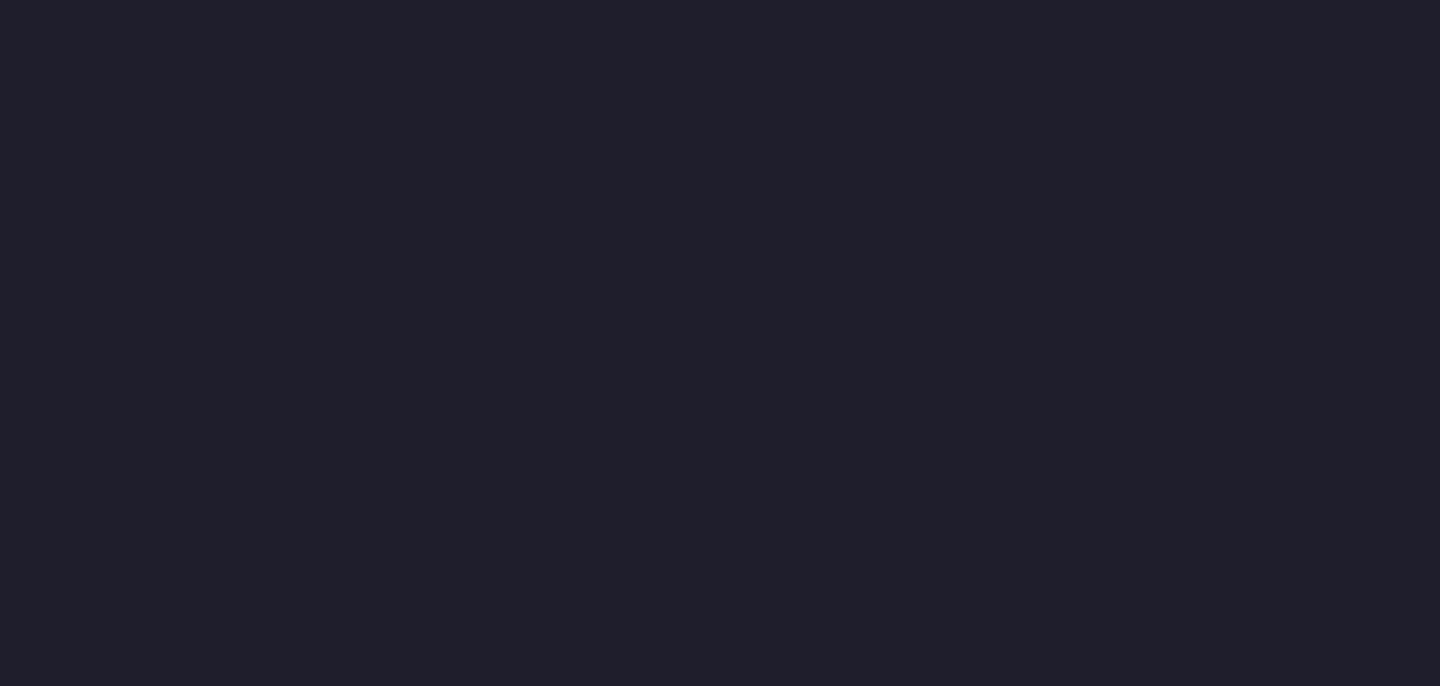 scroll, scrollTop: 0, scrollLeft: 0, axis: both 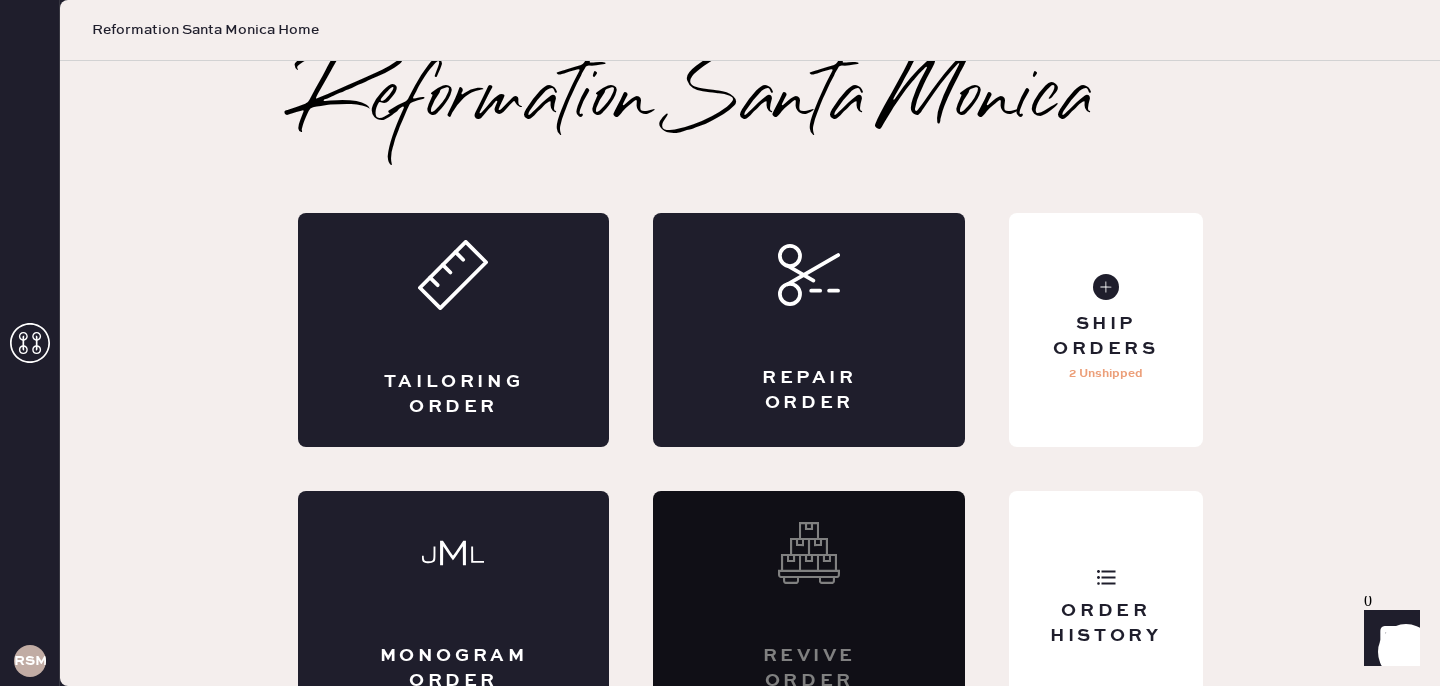 click on "Reformation Santa Monica Tailoring Order Repair Order Monogram Order Revive order Order History Ship Orders 2 Unshipped" at bounding box center [750, 393] 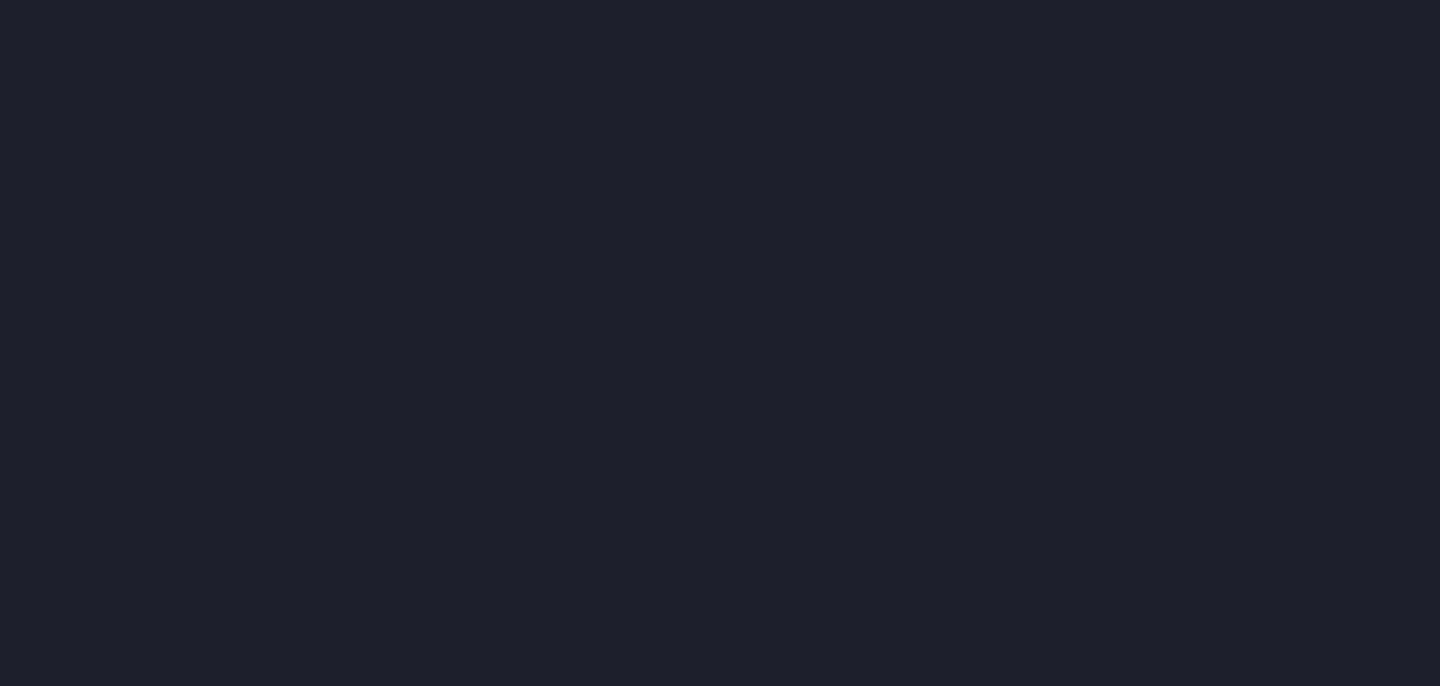 scroll, scrollTop: 0, scrollLeft: 0, axis: both 